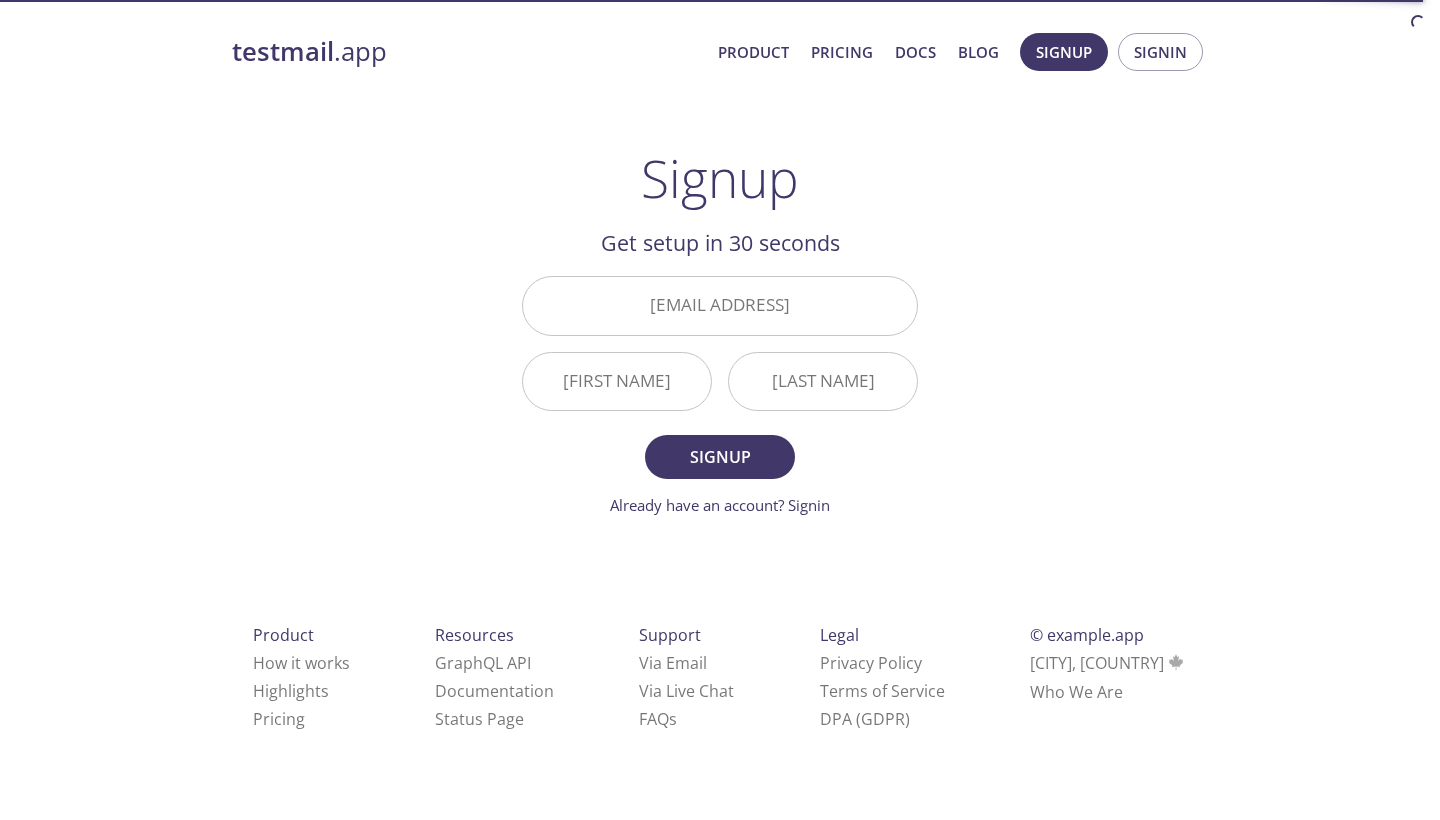 scroll, scrollTop: 0, scrollLeft: 0, axis: both 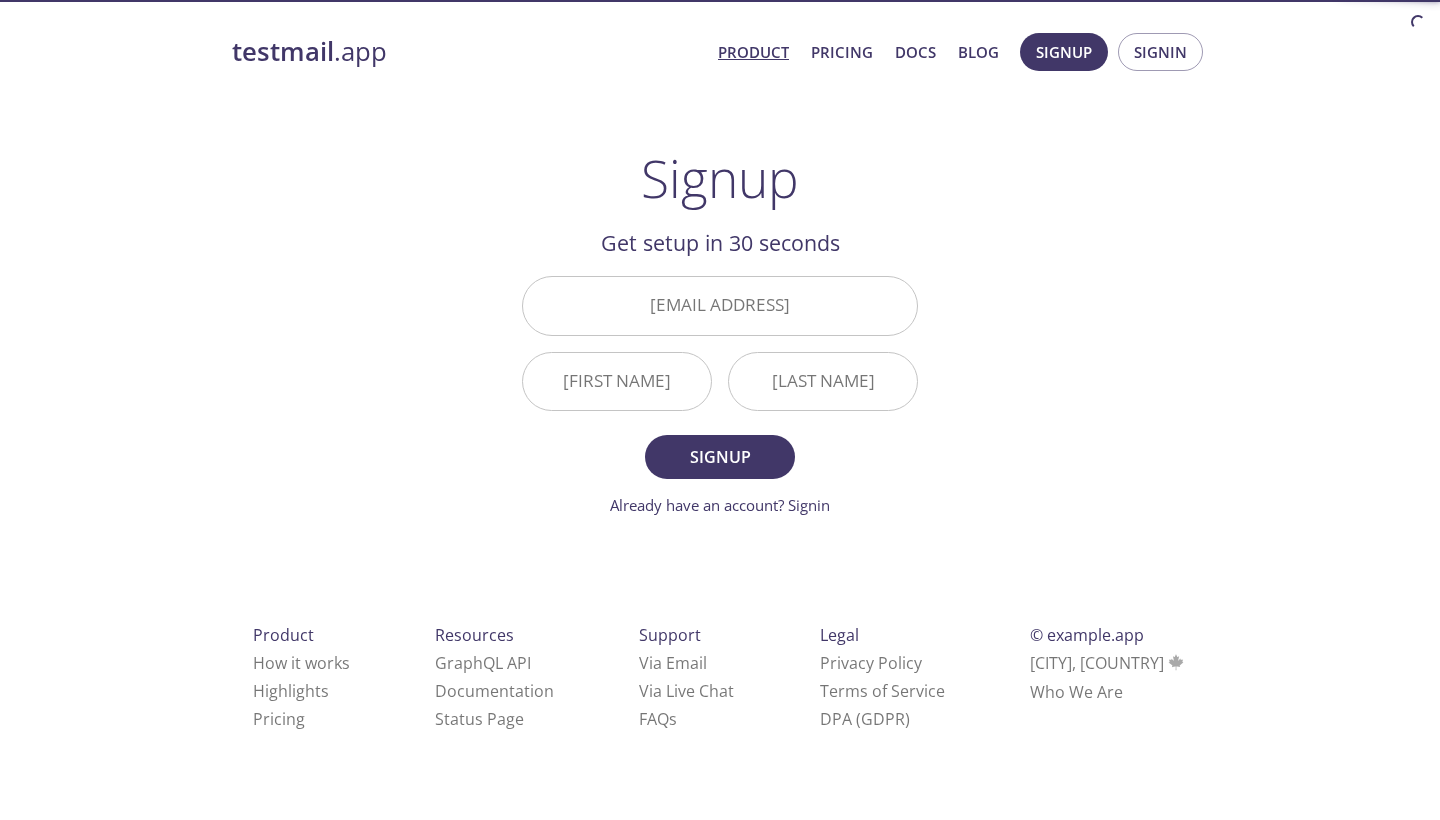 click on "Product" at bounding box center (753, 52) 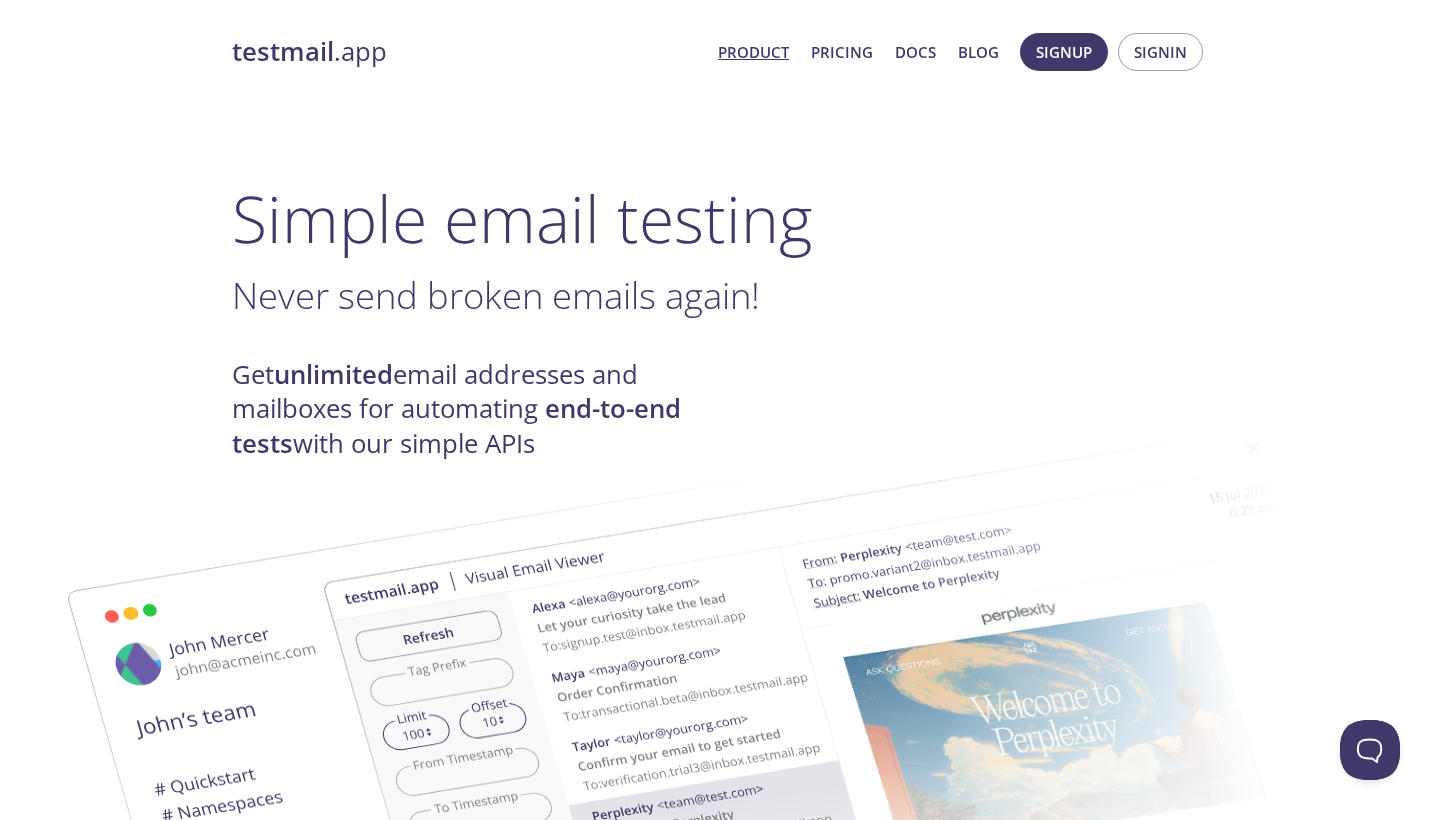 scroll, scrollTop: 0, scrollLeft: 0, axis: both 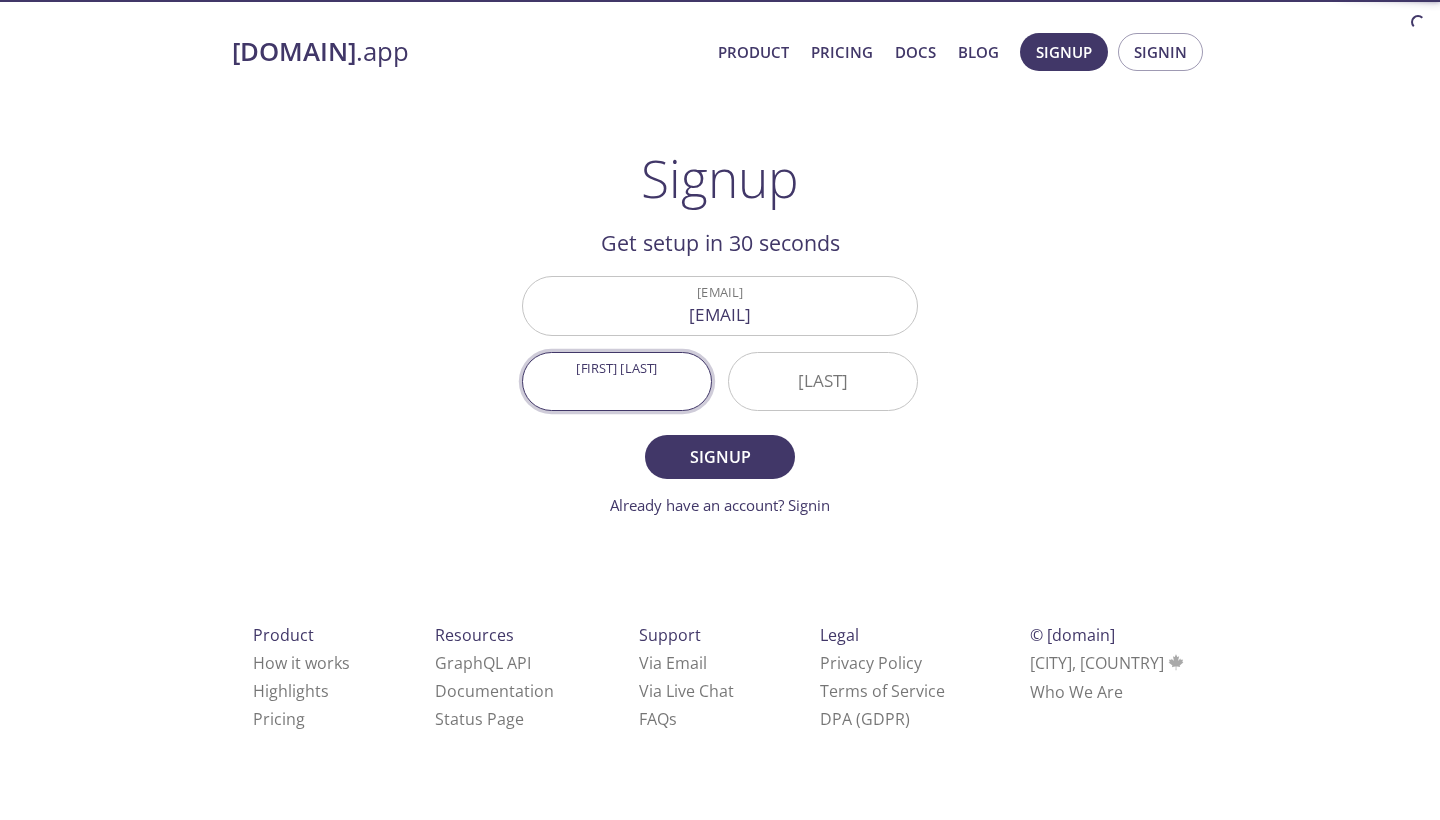 click on "[FIRST] [LAST]" at bounding box center (617, 381) 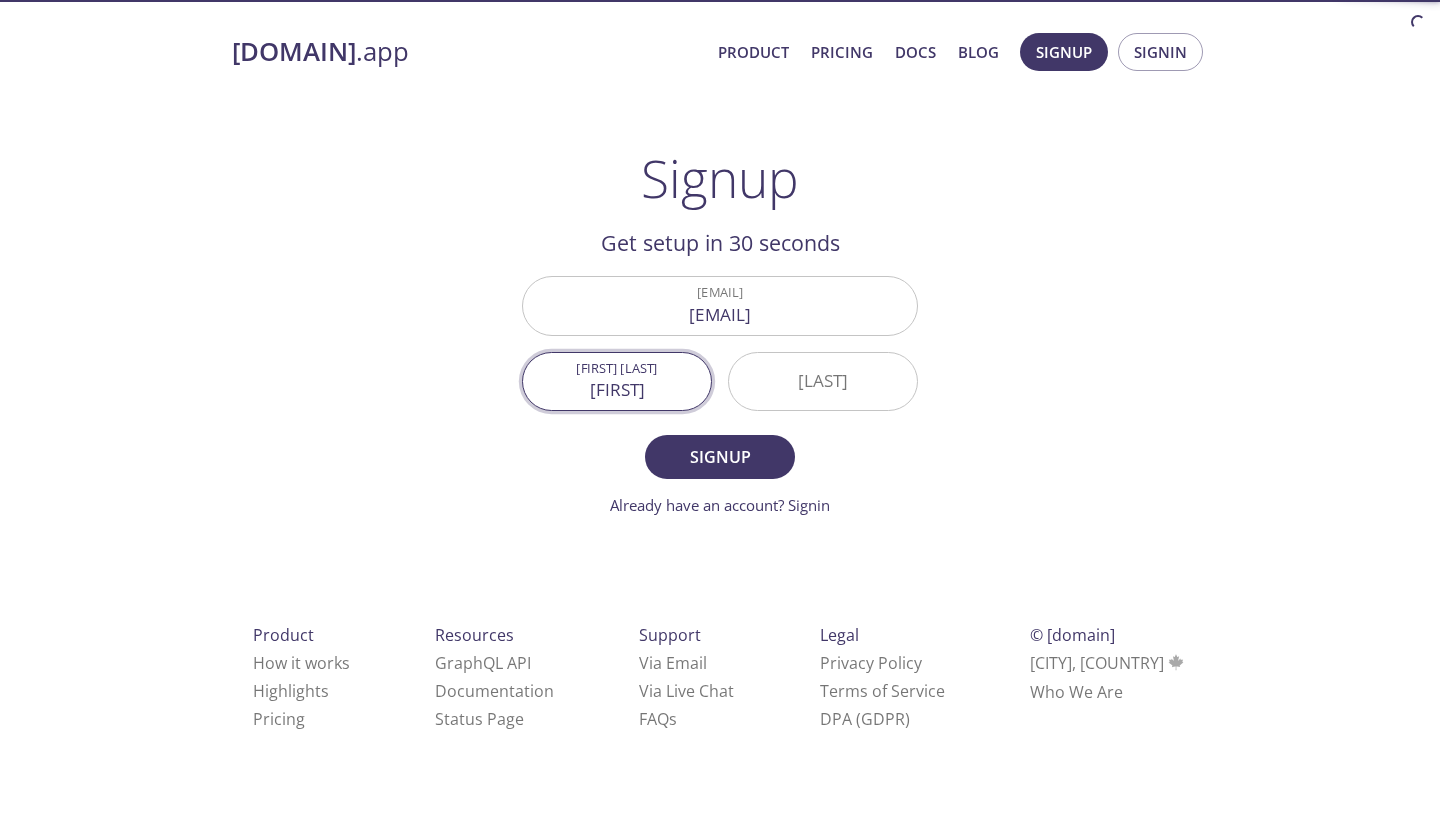 type on "[FIRST]" 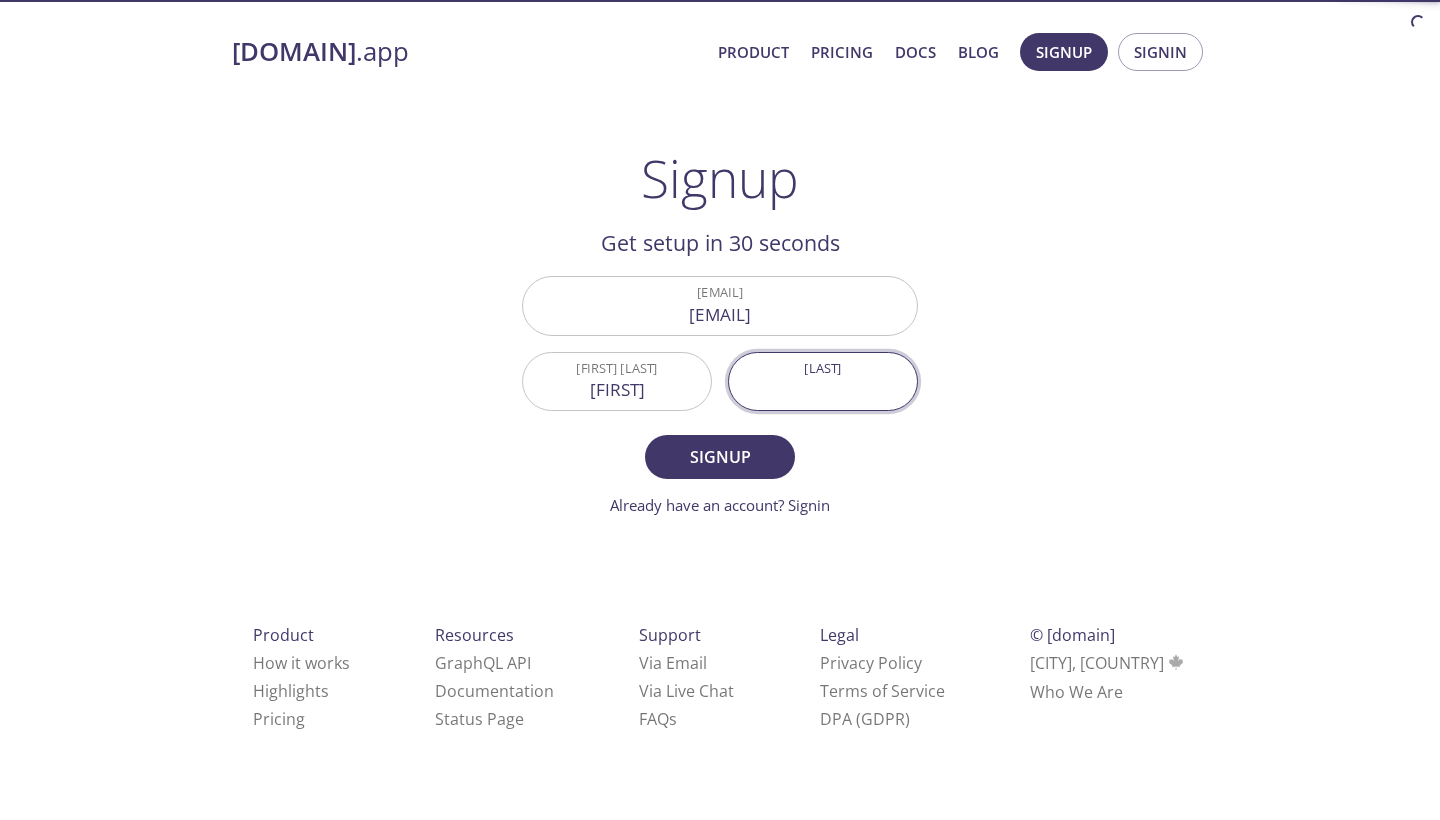 click on "[LAST]" at bounding box center (823, 381) 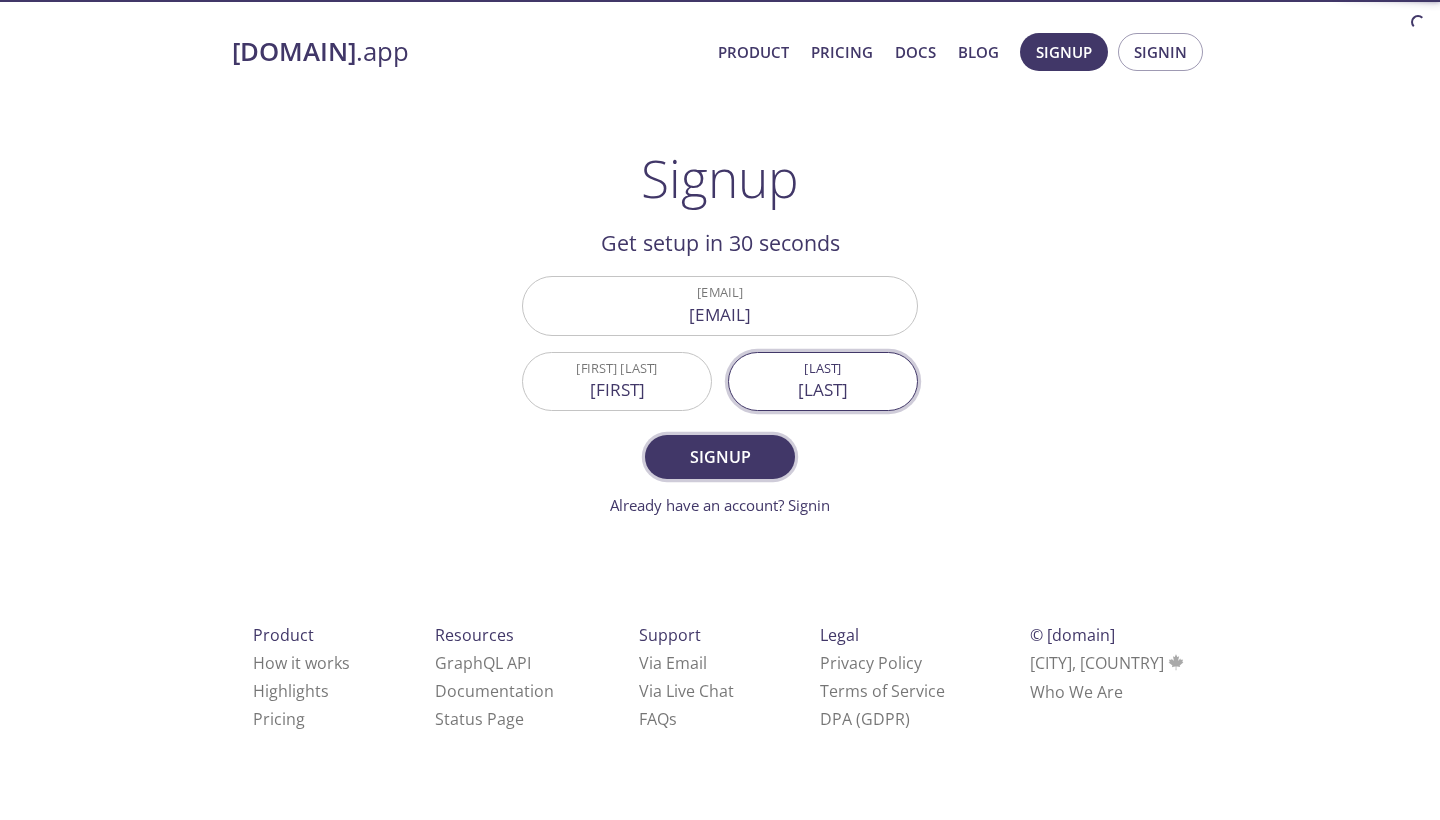type on "[LAST]" 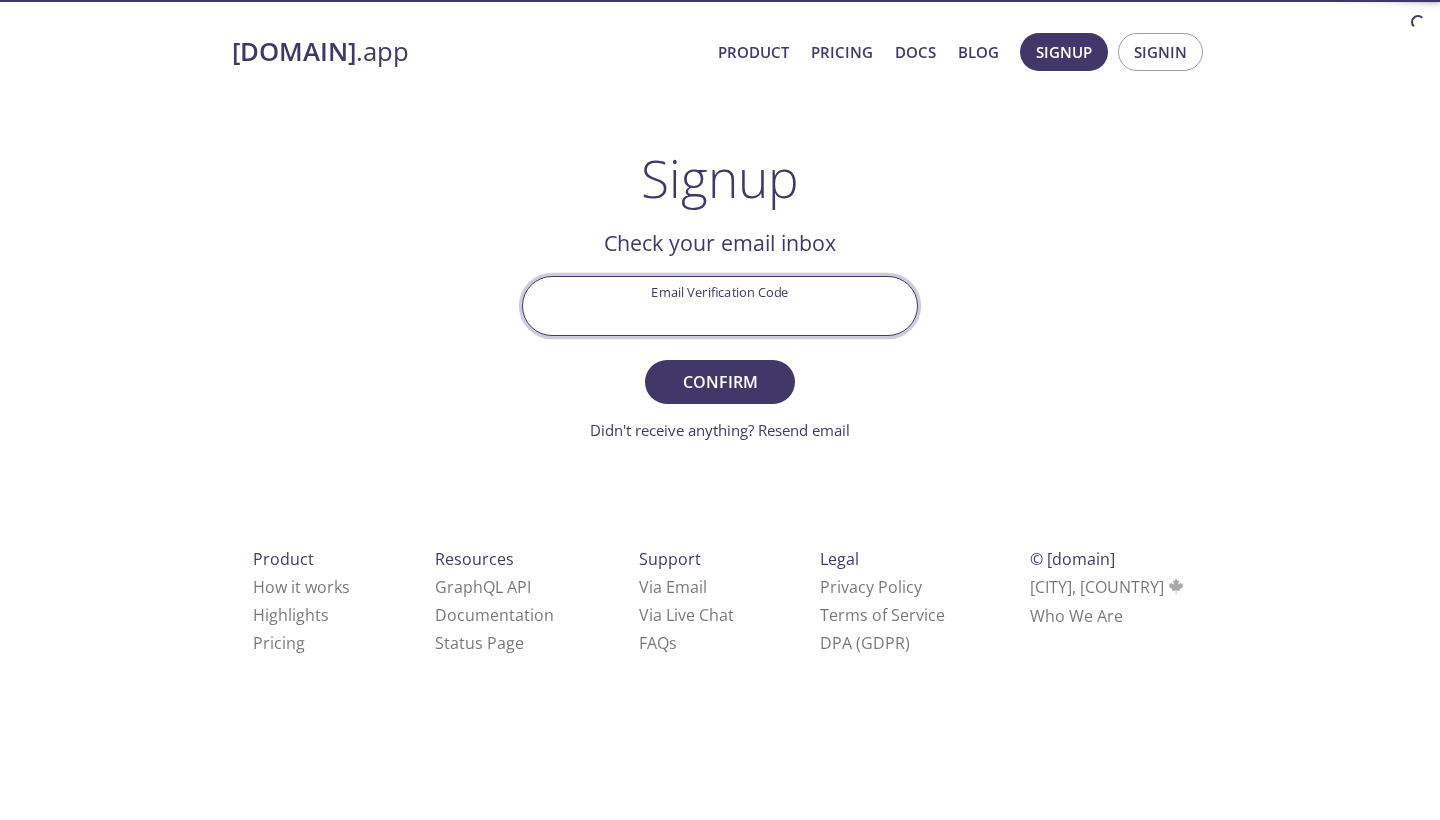 click on "Email Verification Code" at bounding box center [720, 305] 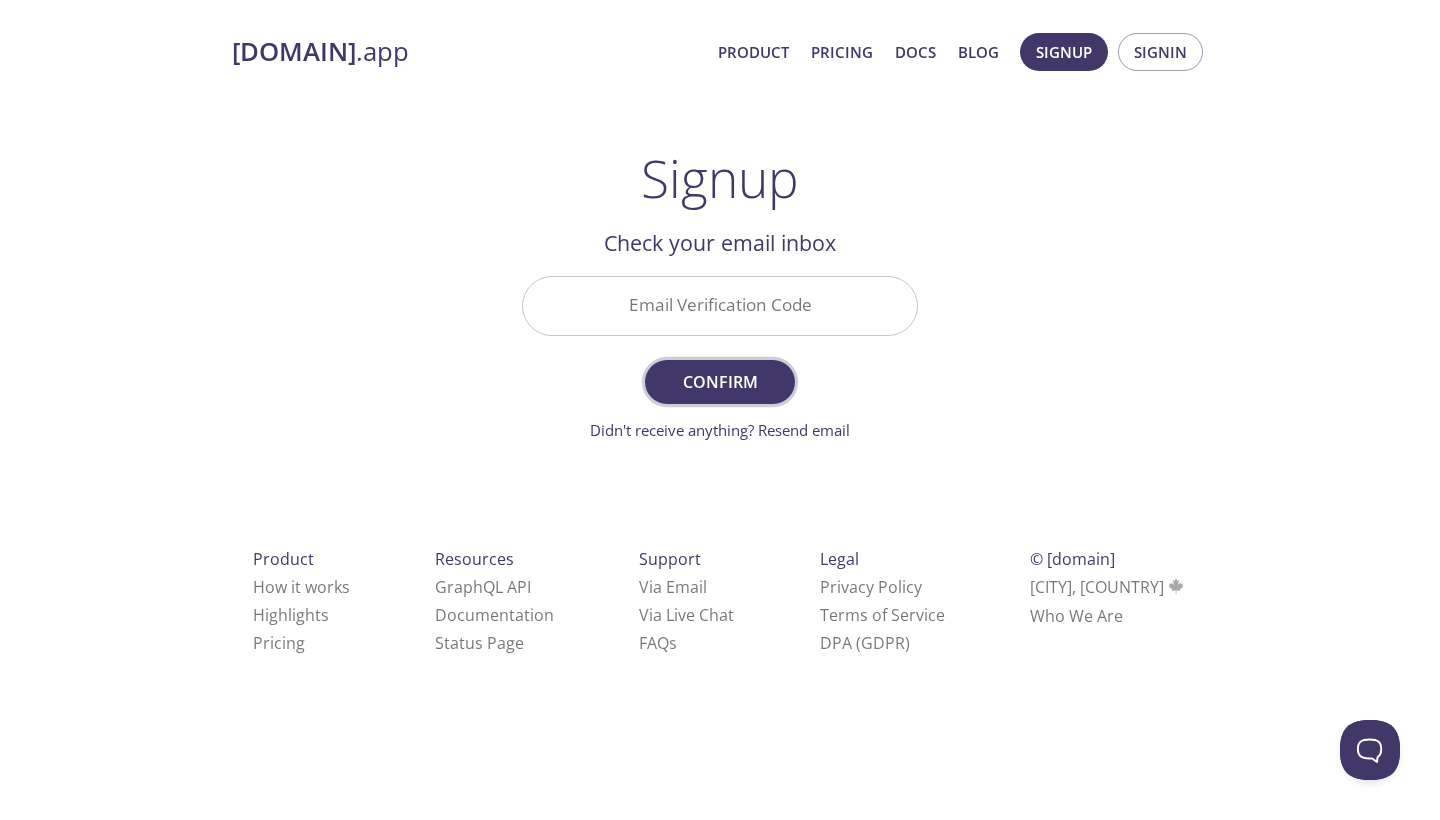 scroll, scrollTop: 0, scrollLeft: 0, axis: both 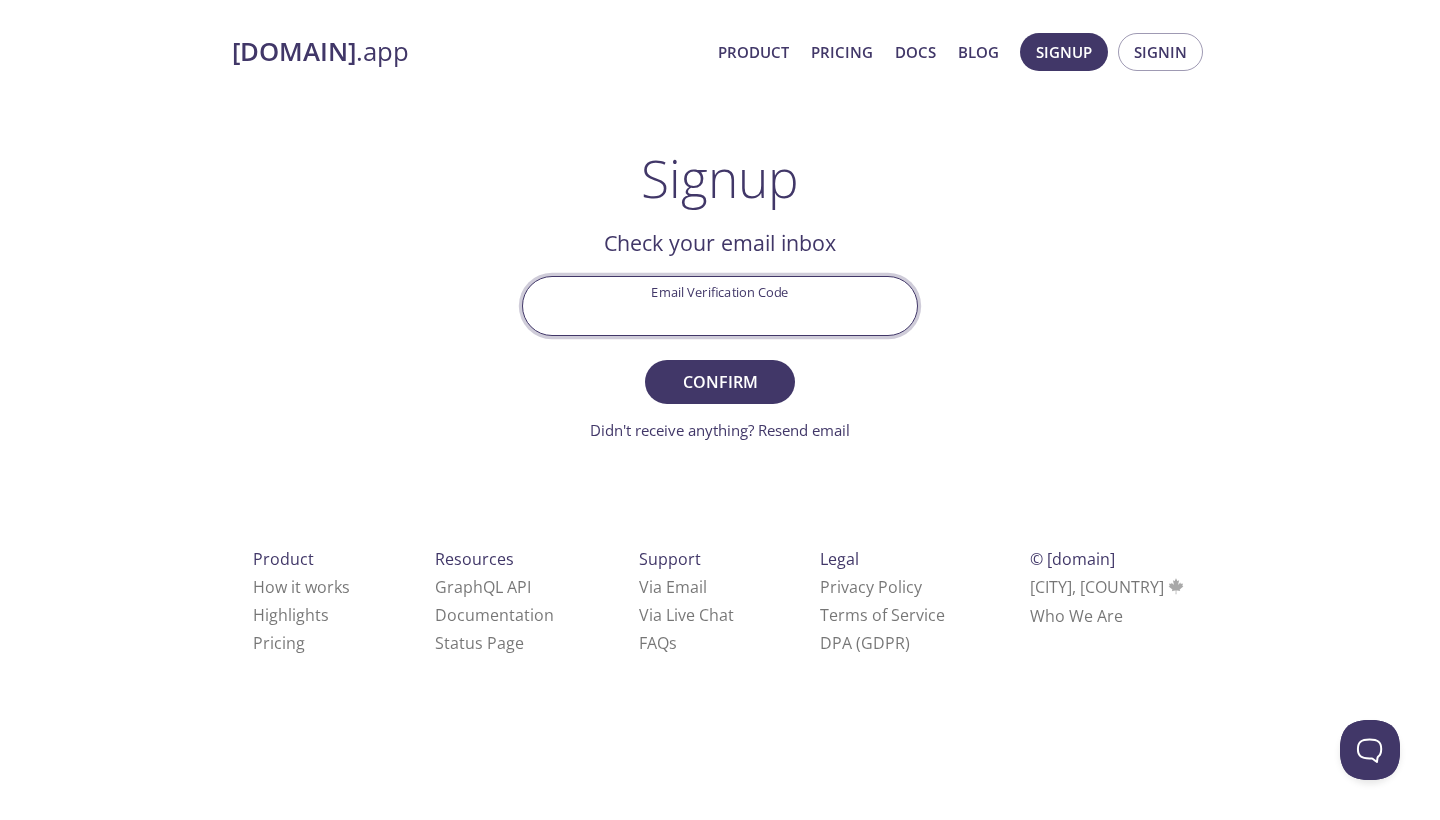 paste on "PYB331N" 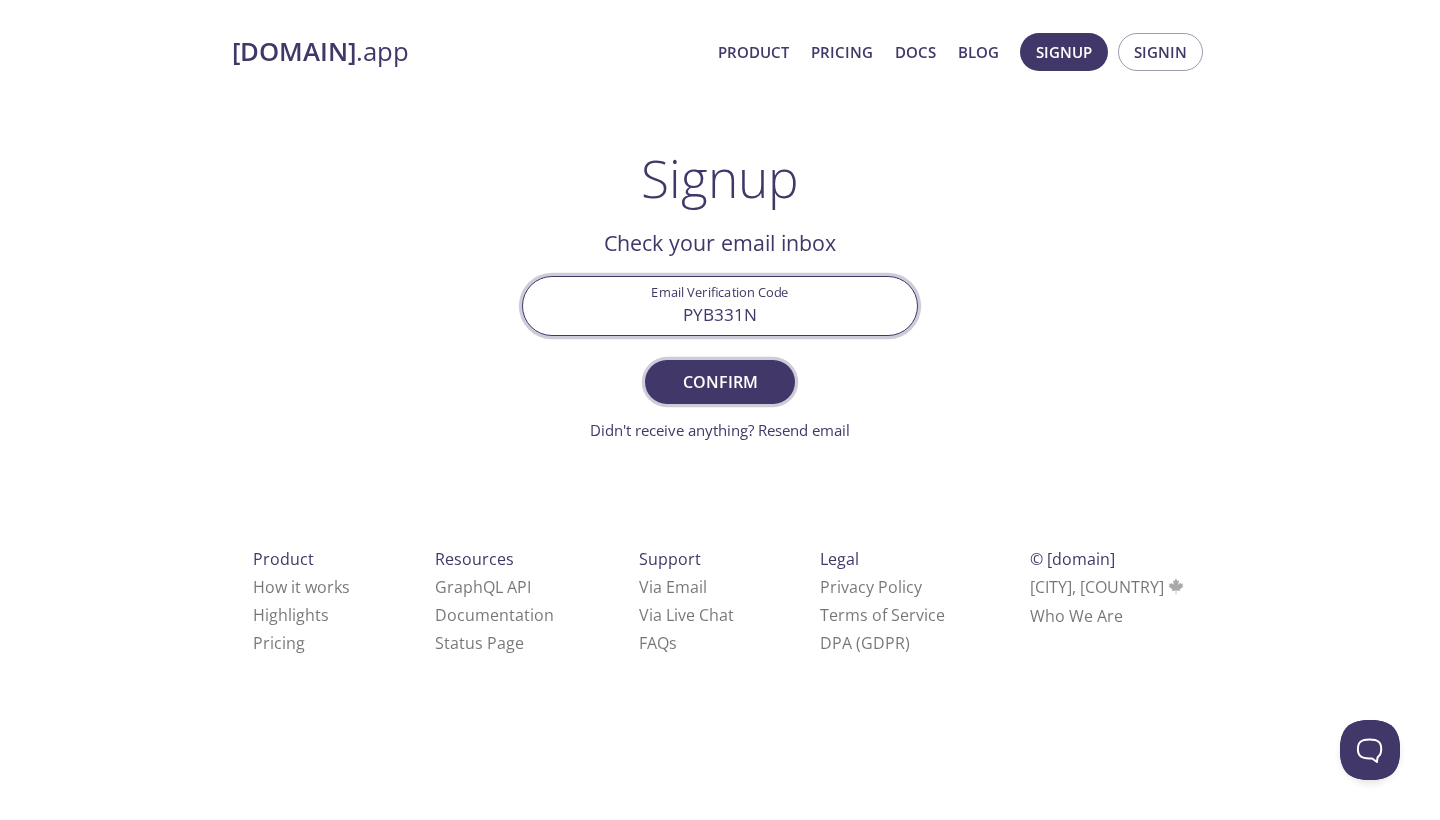 type on "PYB331N" 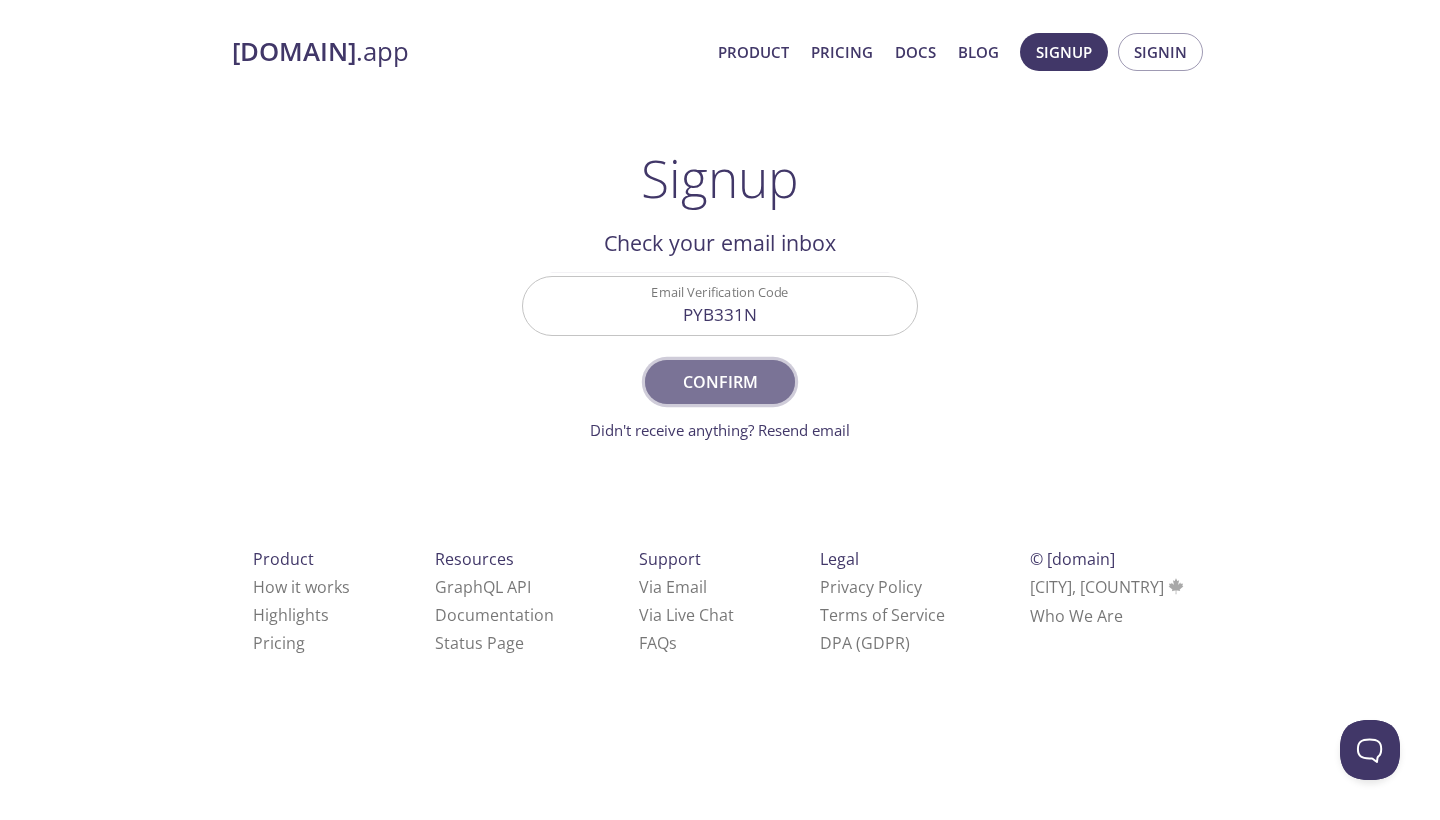 click on "Confirm" at bounding box center (720, 382) 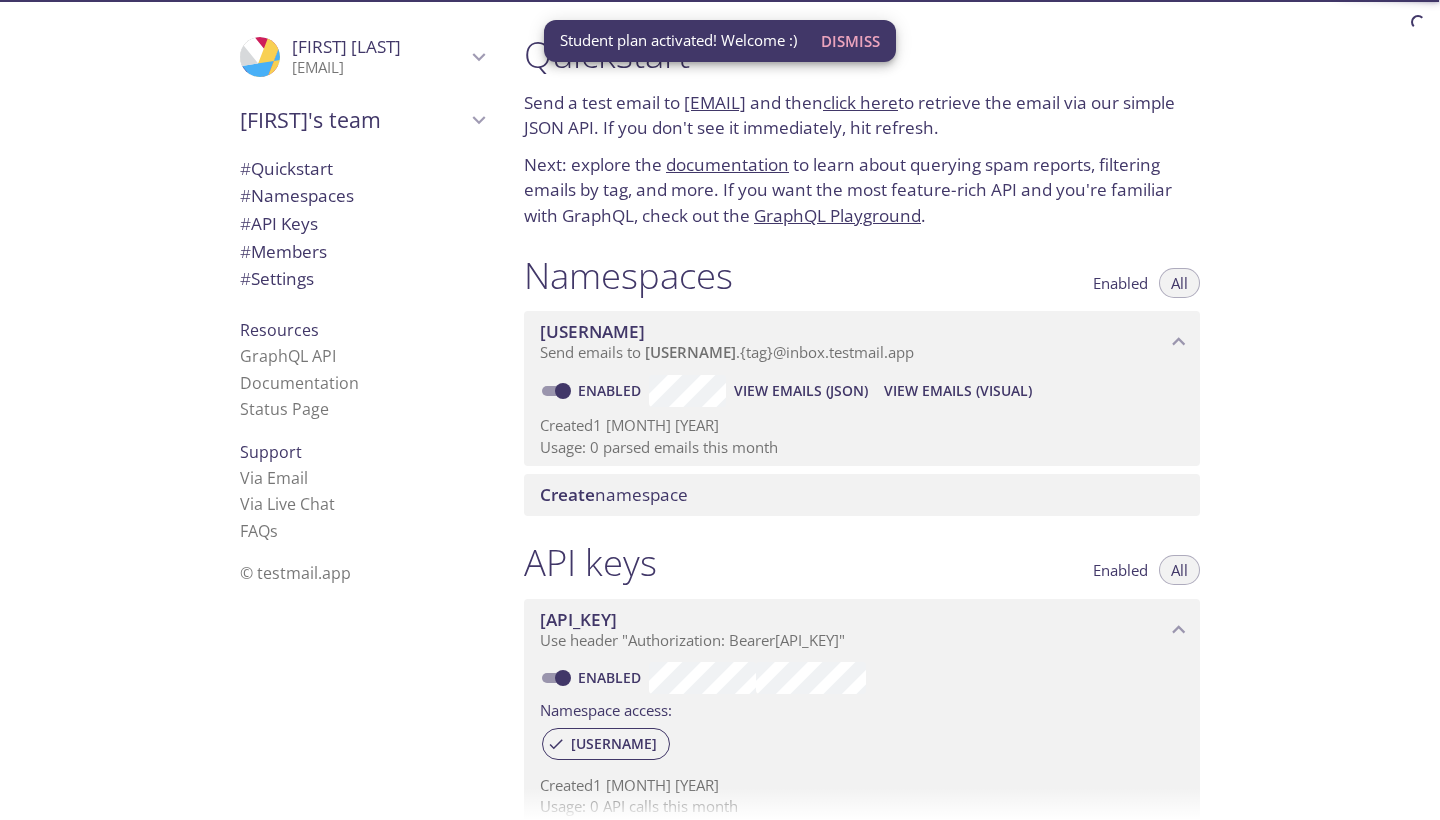scroll, scrollTop: 0, scrollLeft: 0, axis: both 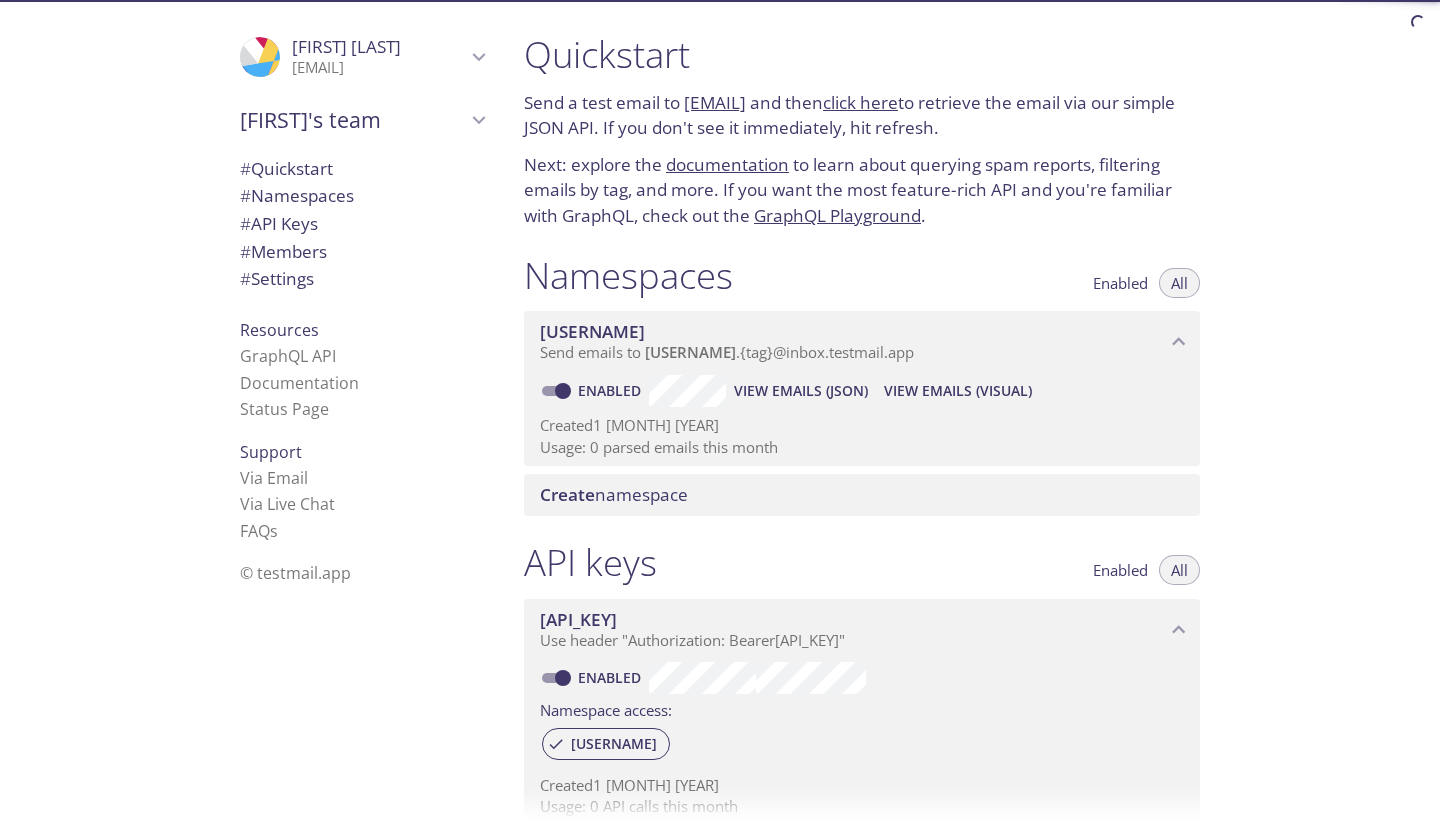 click on "# Quickstart" at bounding box center [286, 168] 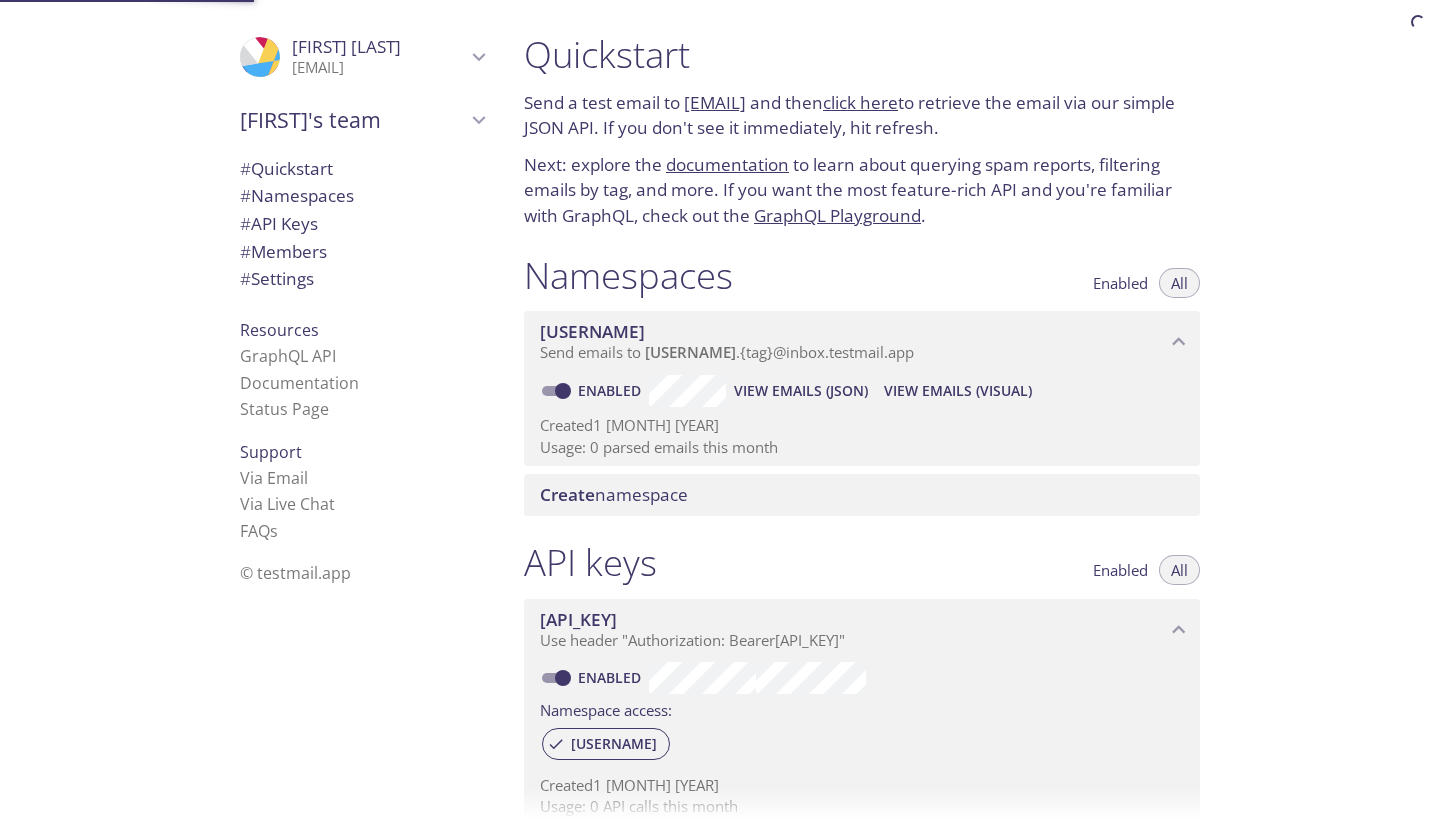 scroll, scrollTop: 29, scrollLeft: 0, axis: vertical 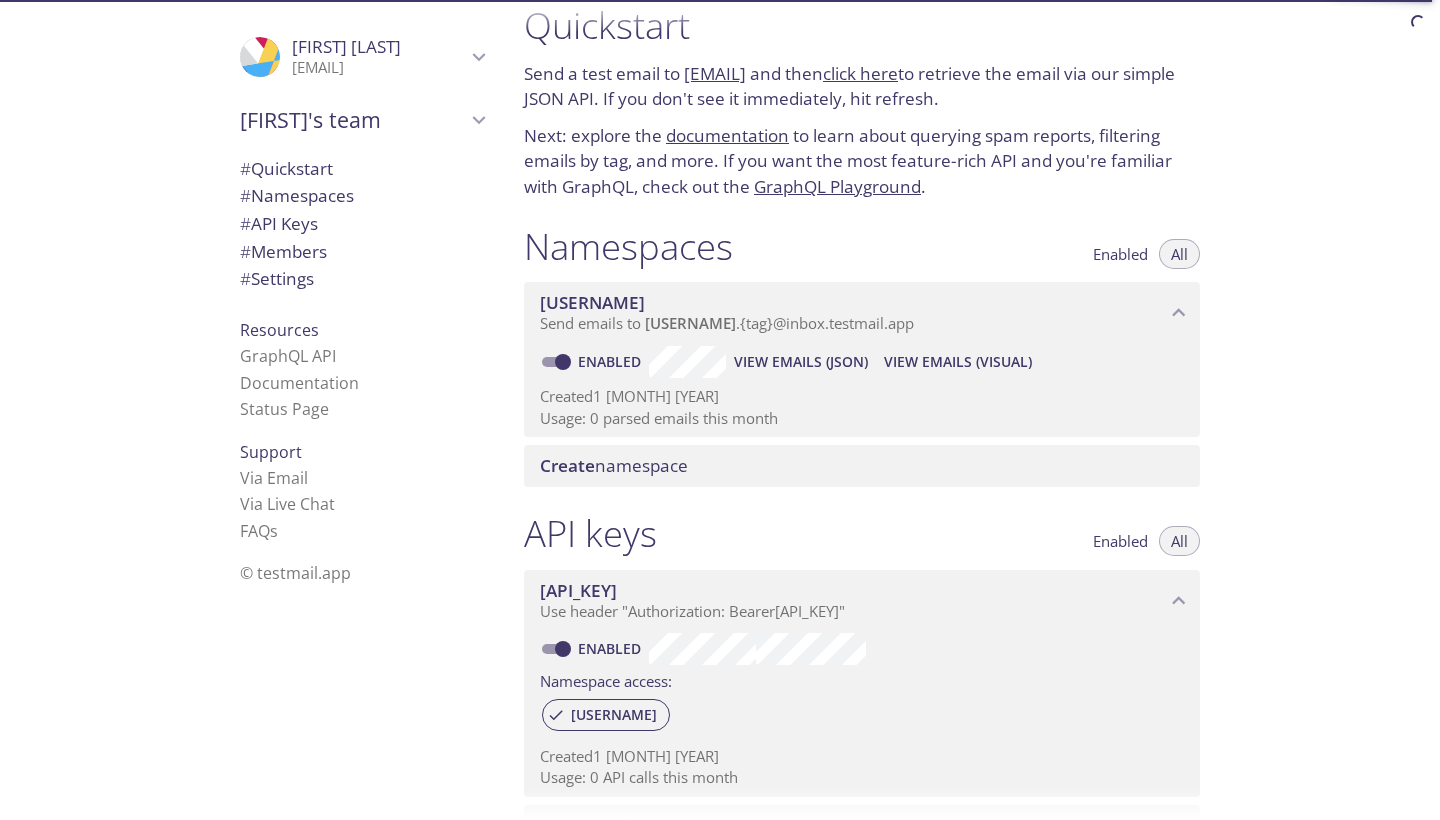 click on "Create  namespace" at bounding box center [866, 466] 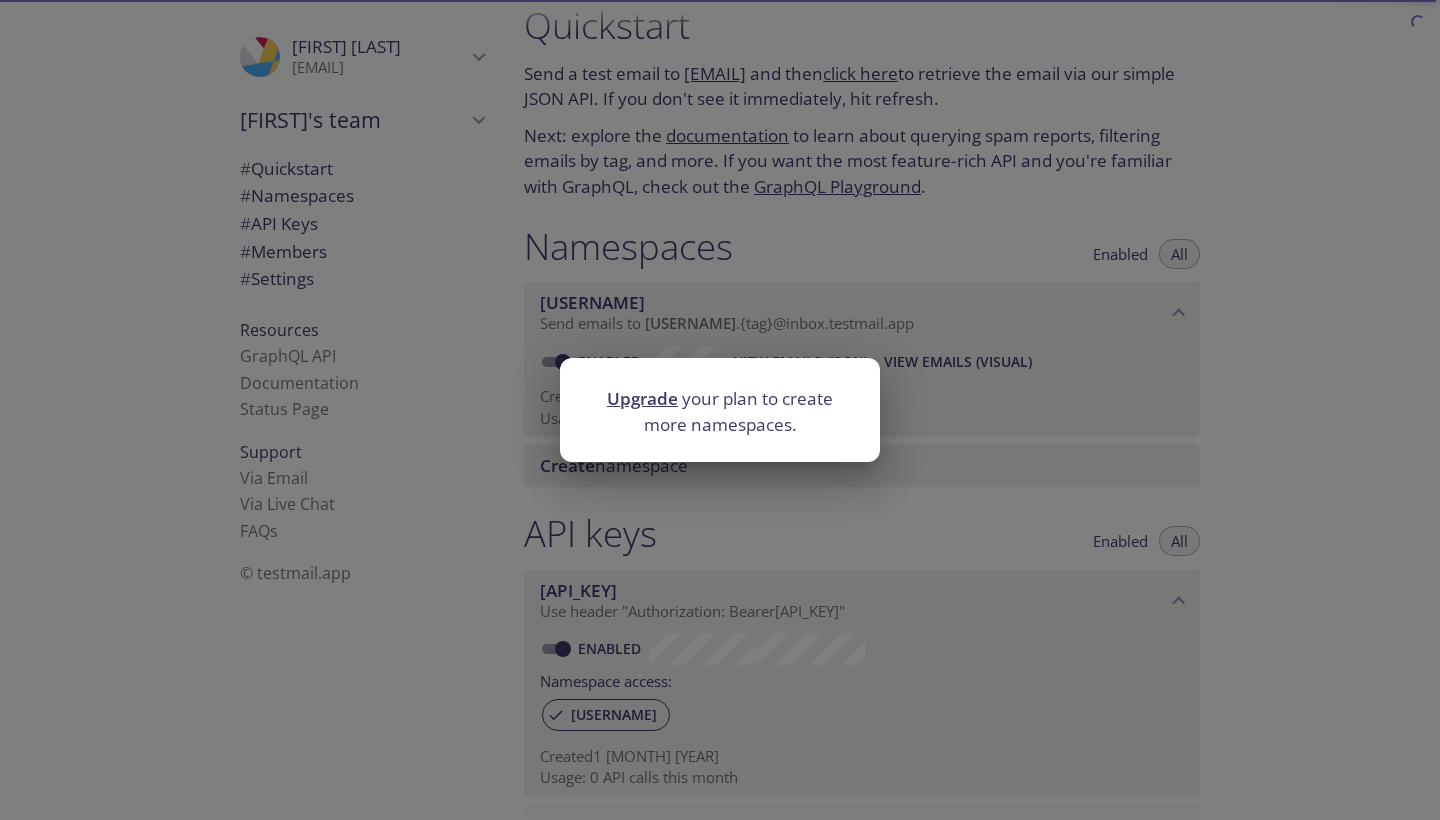 scroll, scrollTop: 32, scrollLeft: 0, axis: vertical 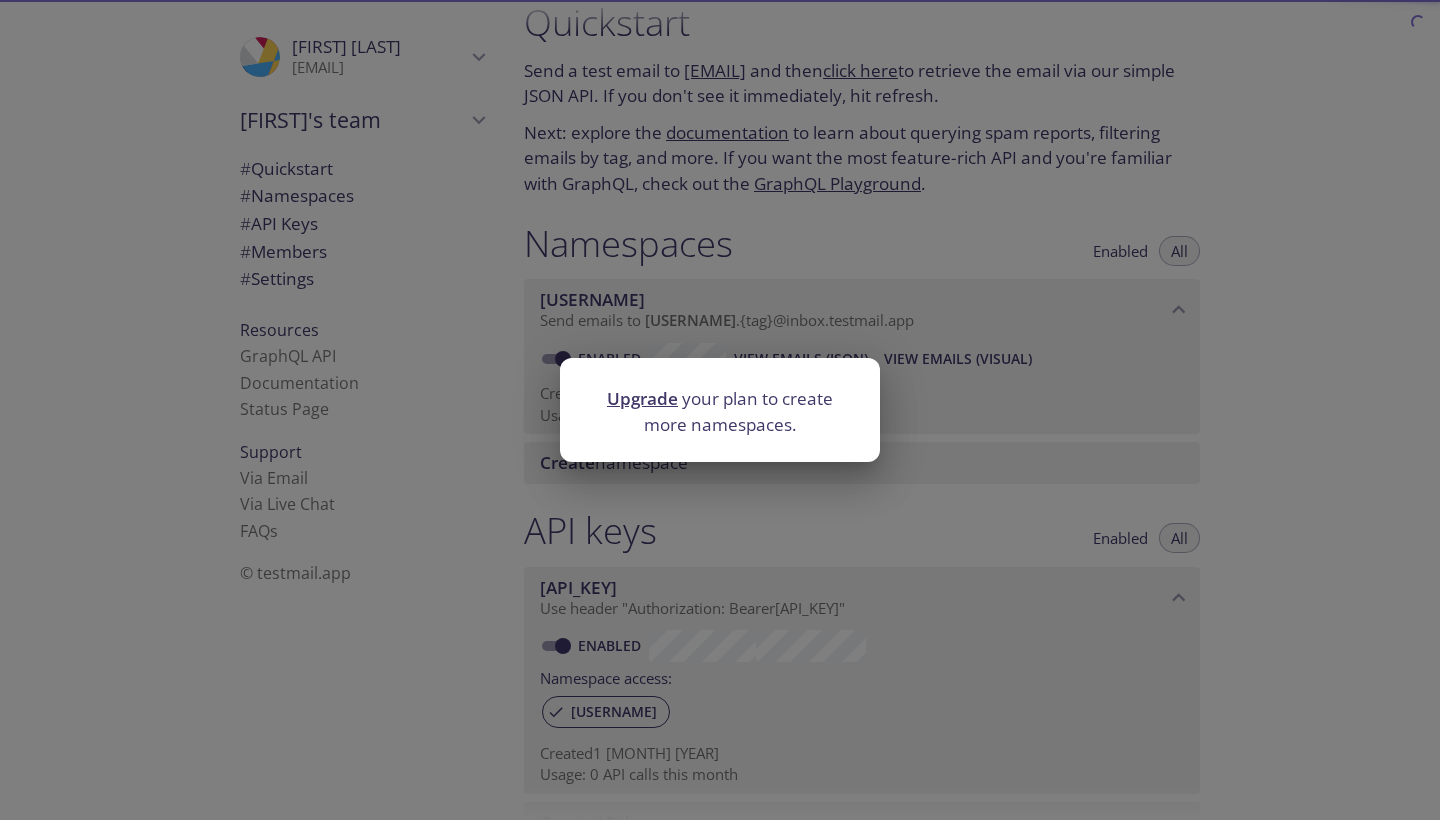 click on "Upgrade your plan to create more namespaces." at bounding box center [720, 410] 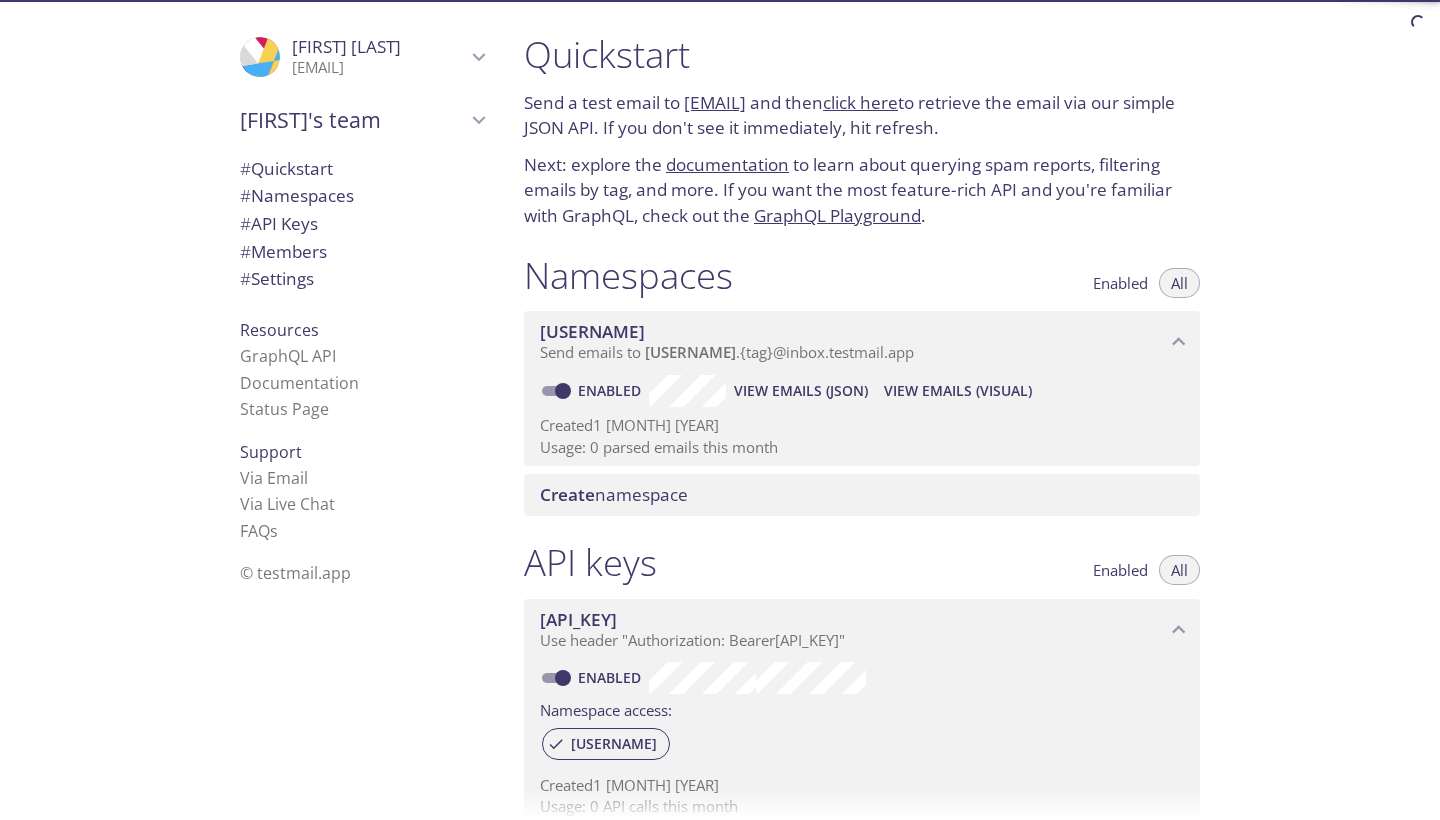 scroll, scrollTop: 0, scrollLeft: 0, axis: both 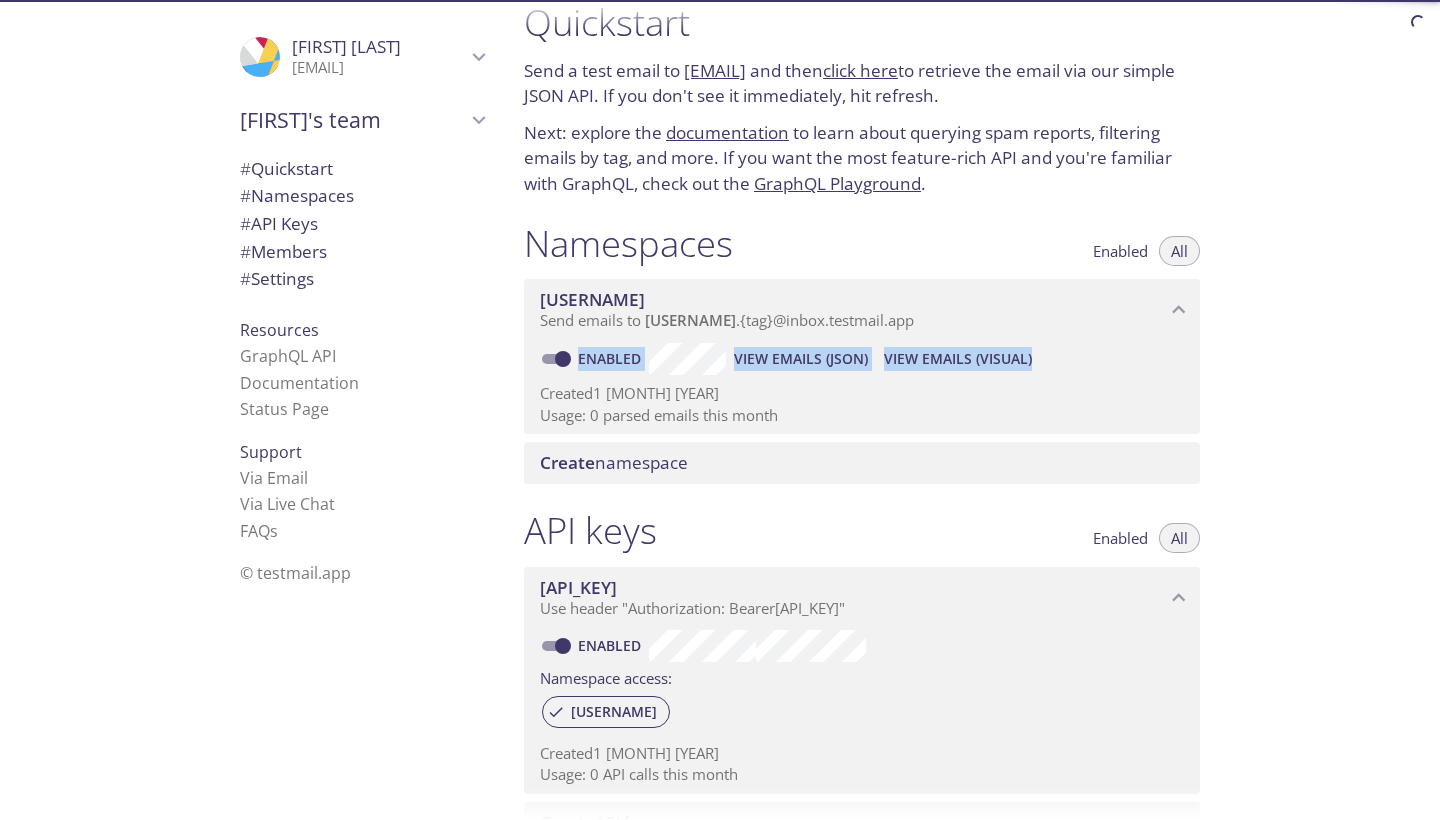 click on "Send emails to [USER]. {tag} @[DOMAIN] Enabled View Emails (JSON) View Emails (Visual) Created 1 [MONTH] [YEAR] Usage: 0 parsed emails this month" at bounding box center [862, 356] 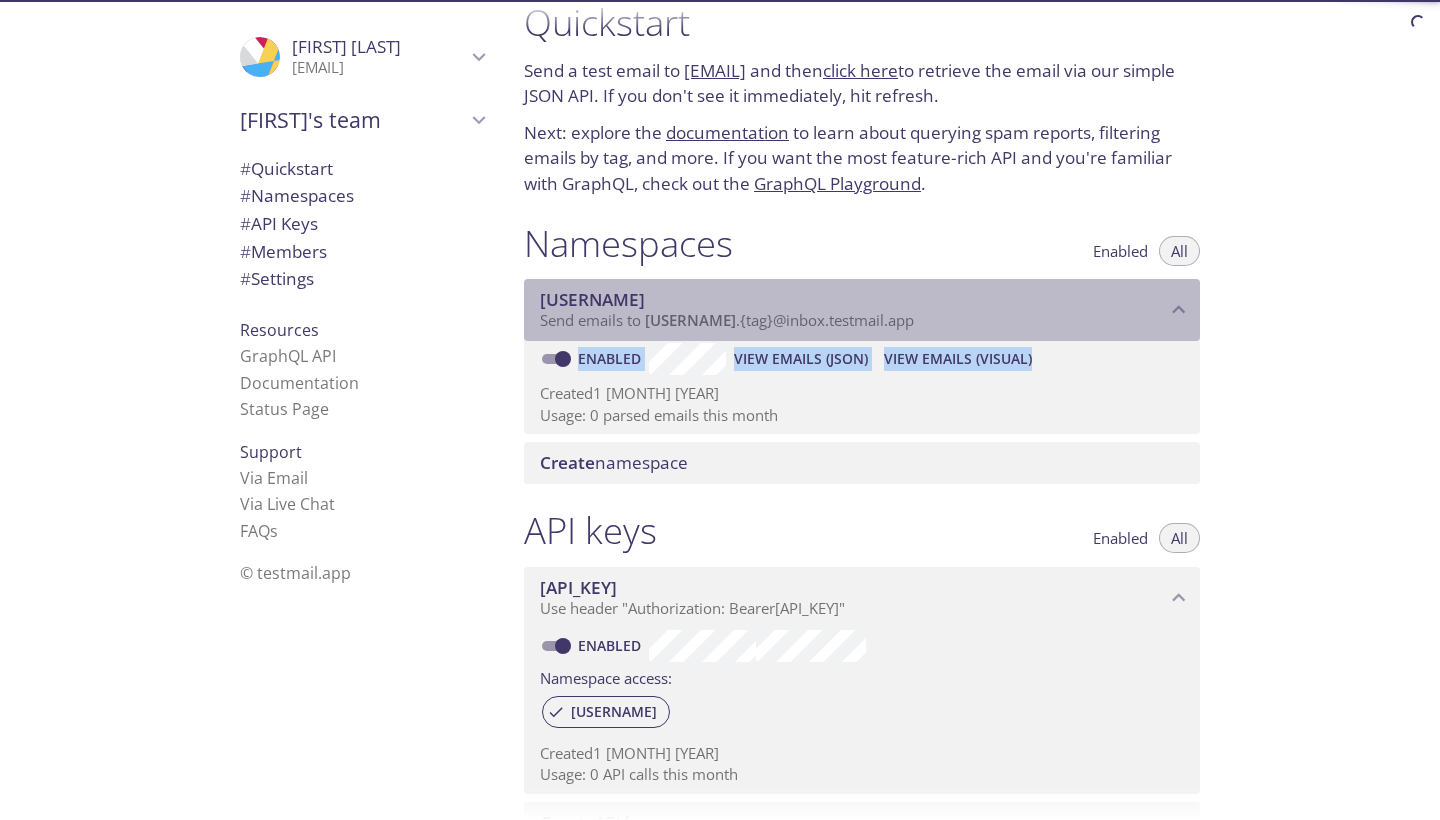 click at bounding box center [1179, 310] 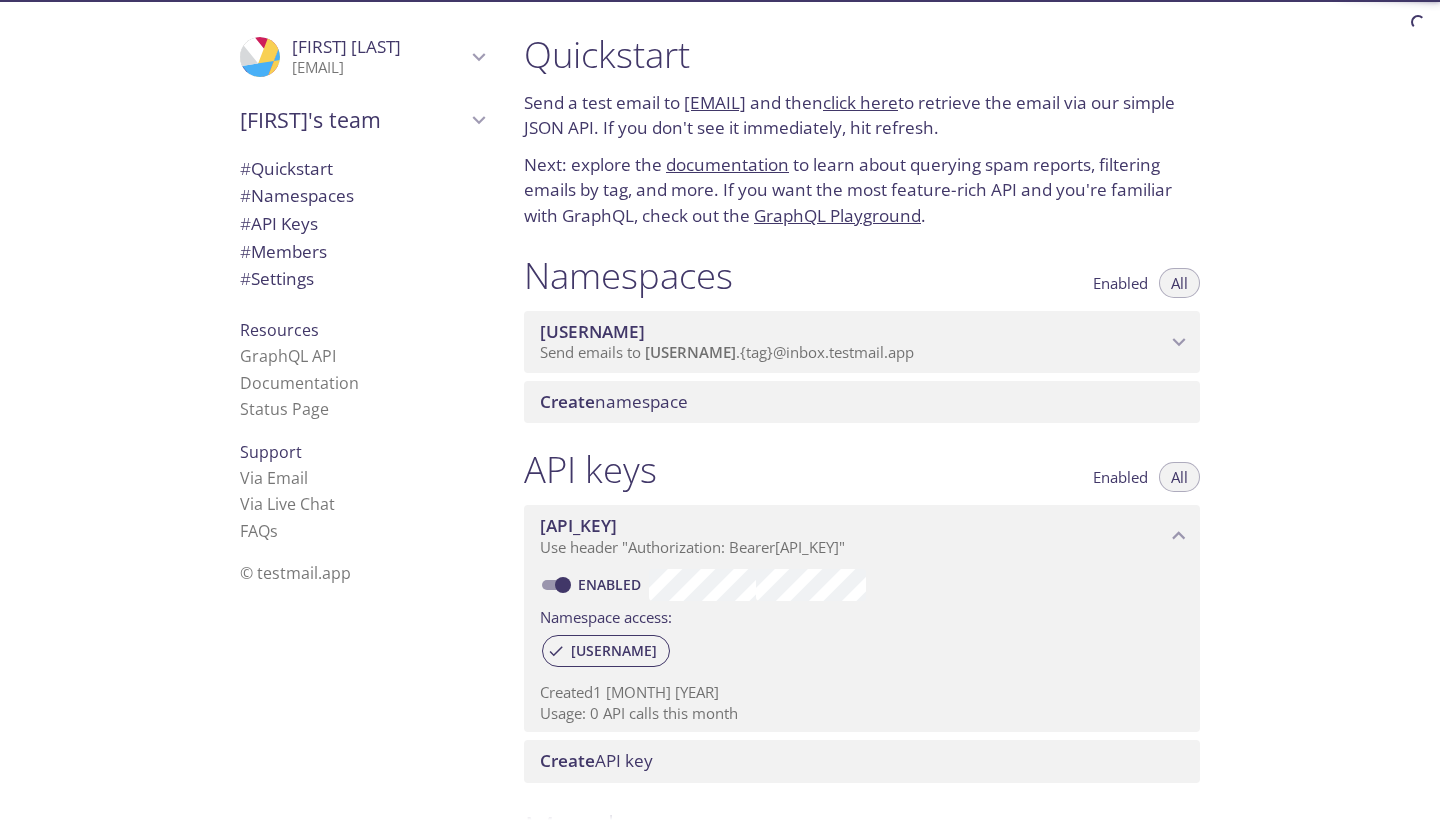 scroll, scrollTop: 0, scrollLeft: 0, axis: both 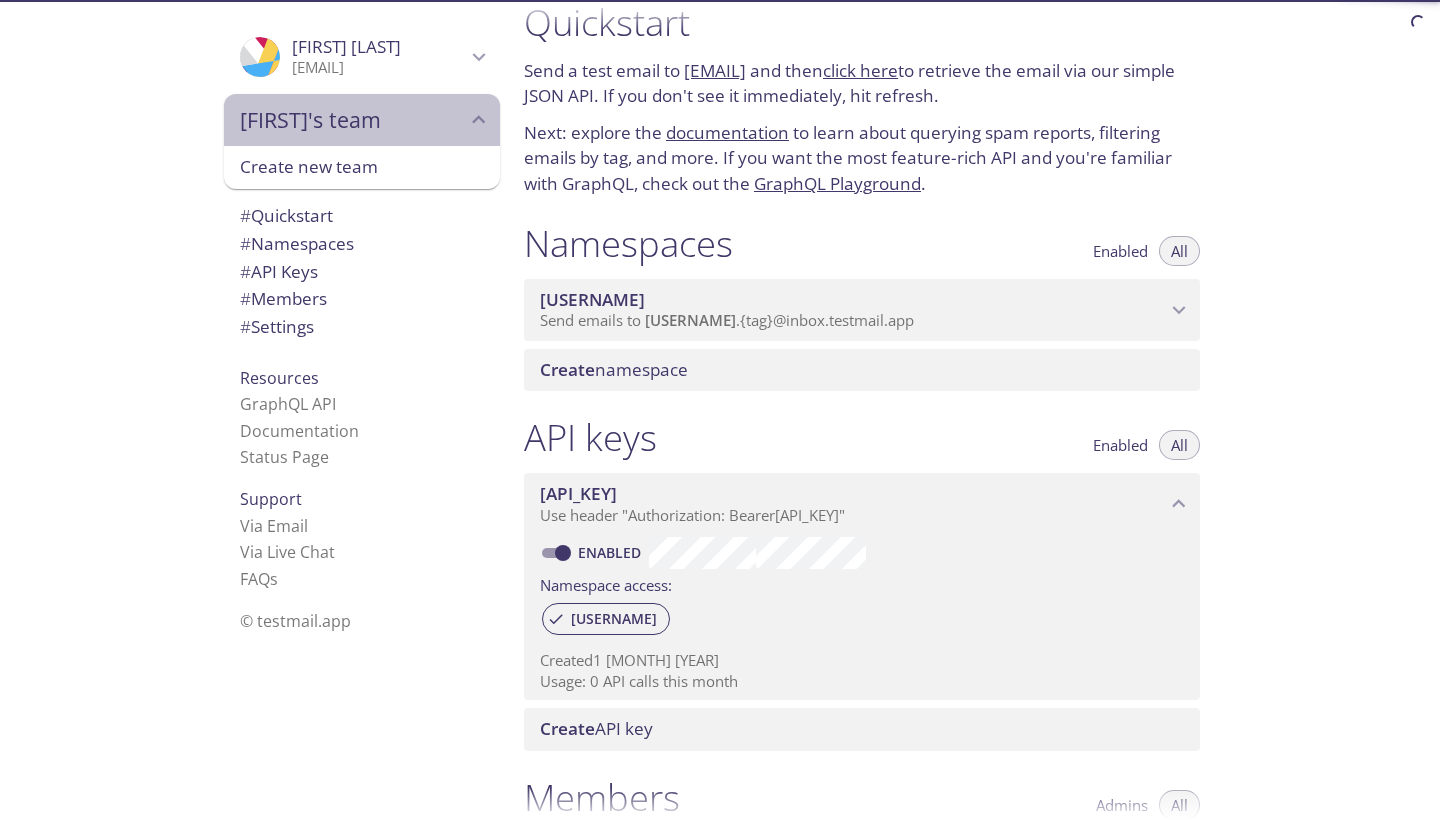 click at bounding box center (479, 120) 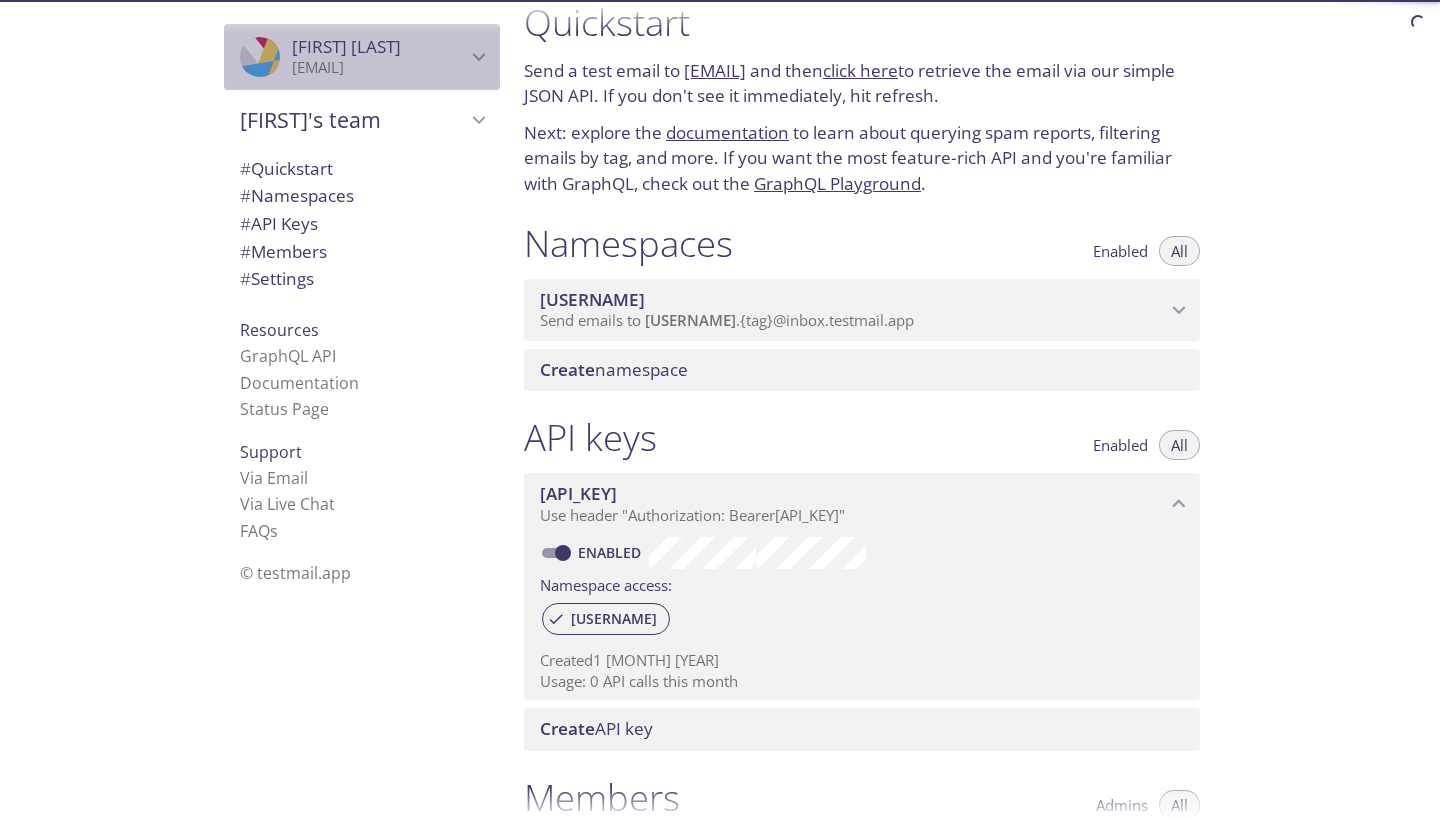 click at bounding box center [479, 57] 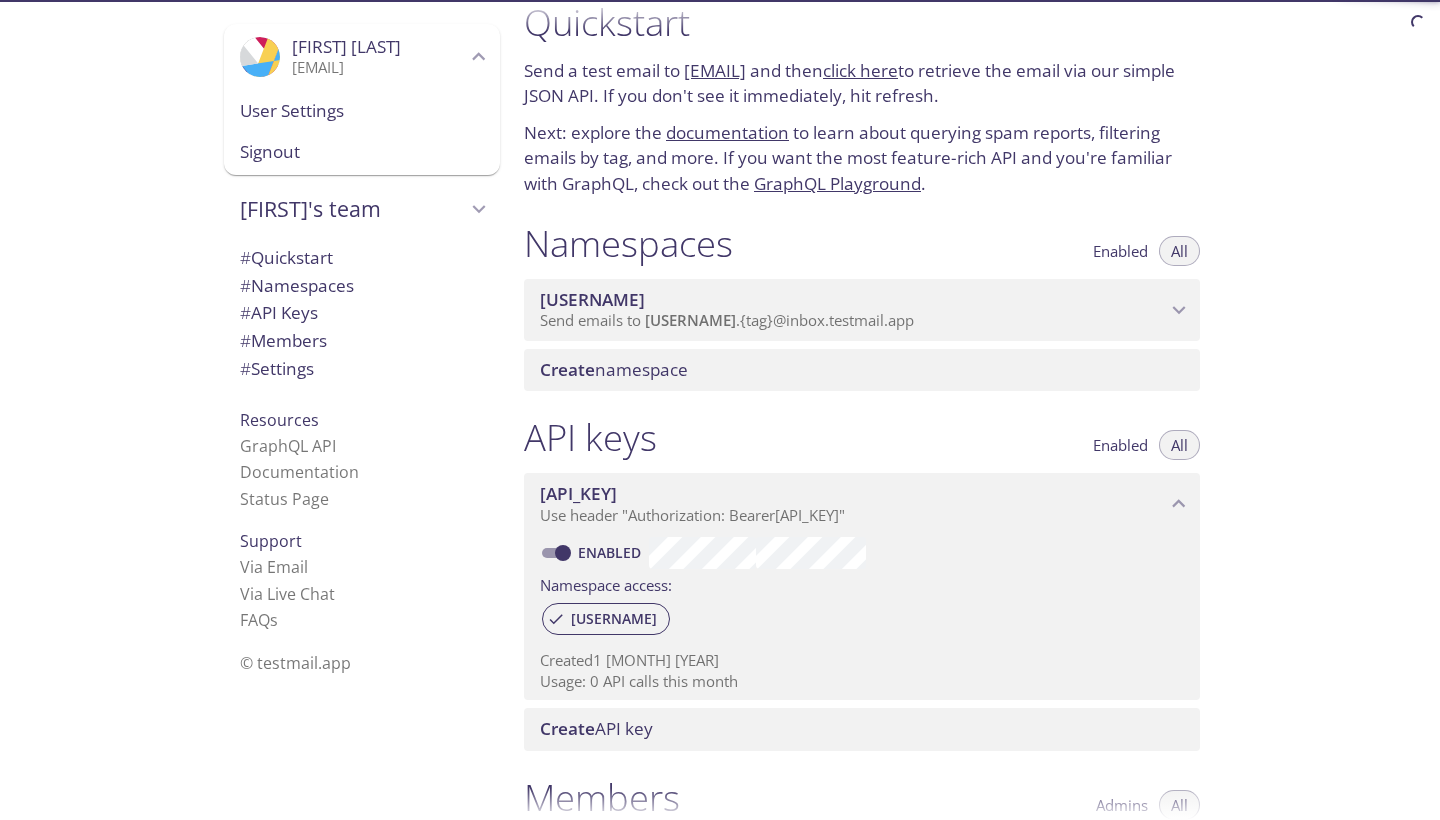 click at bounding box center (479, 57) 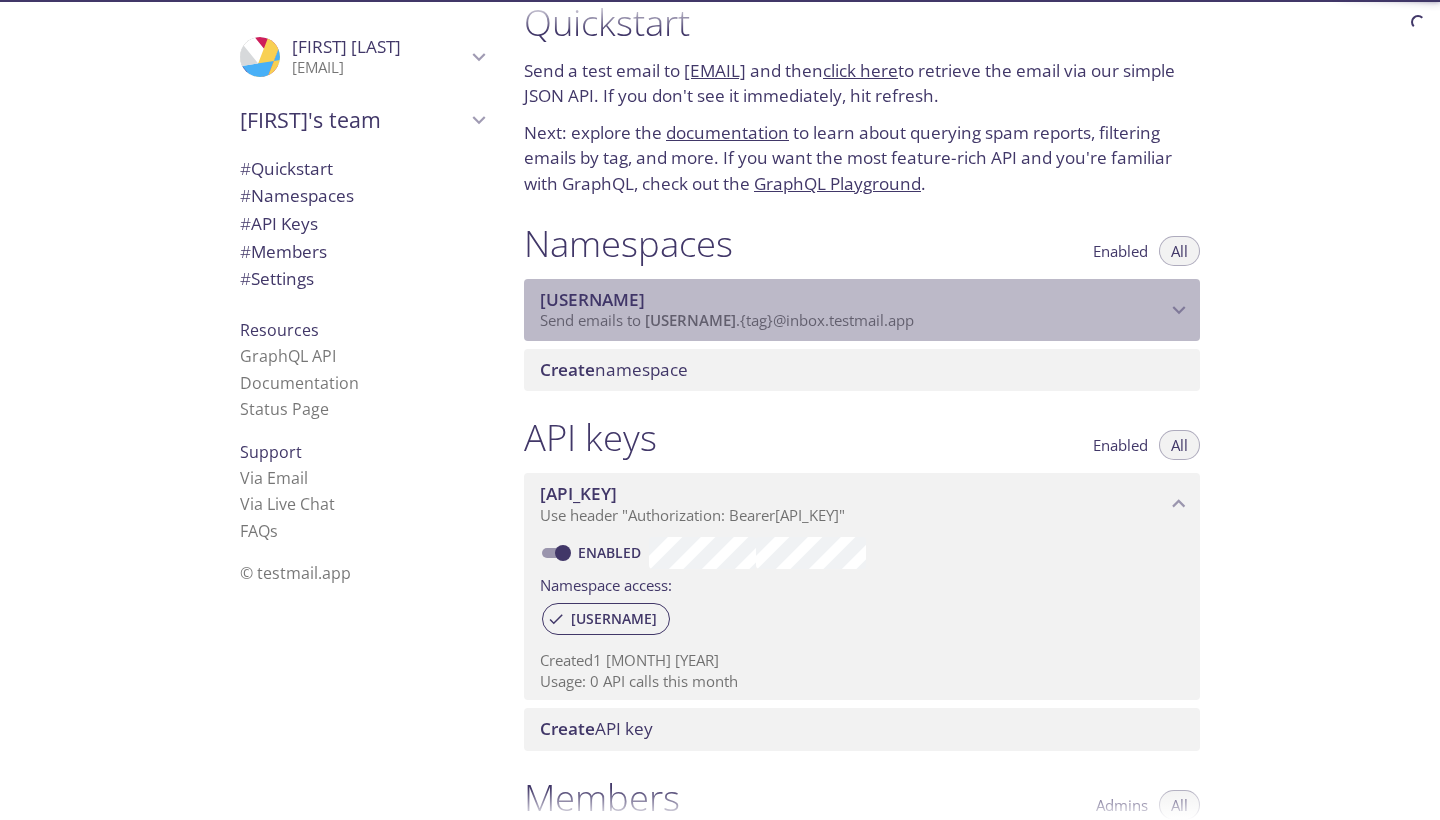 click on "[USERNAME]" at bounding box center [853, 300] 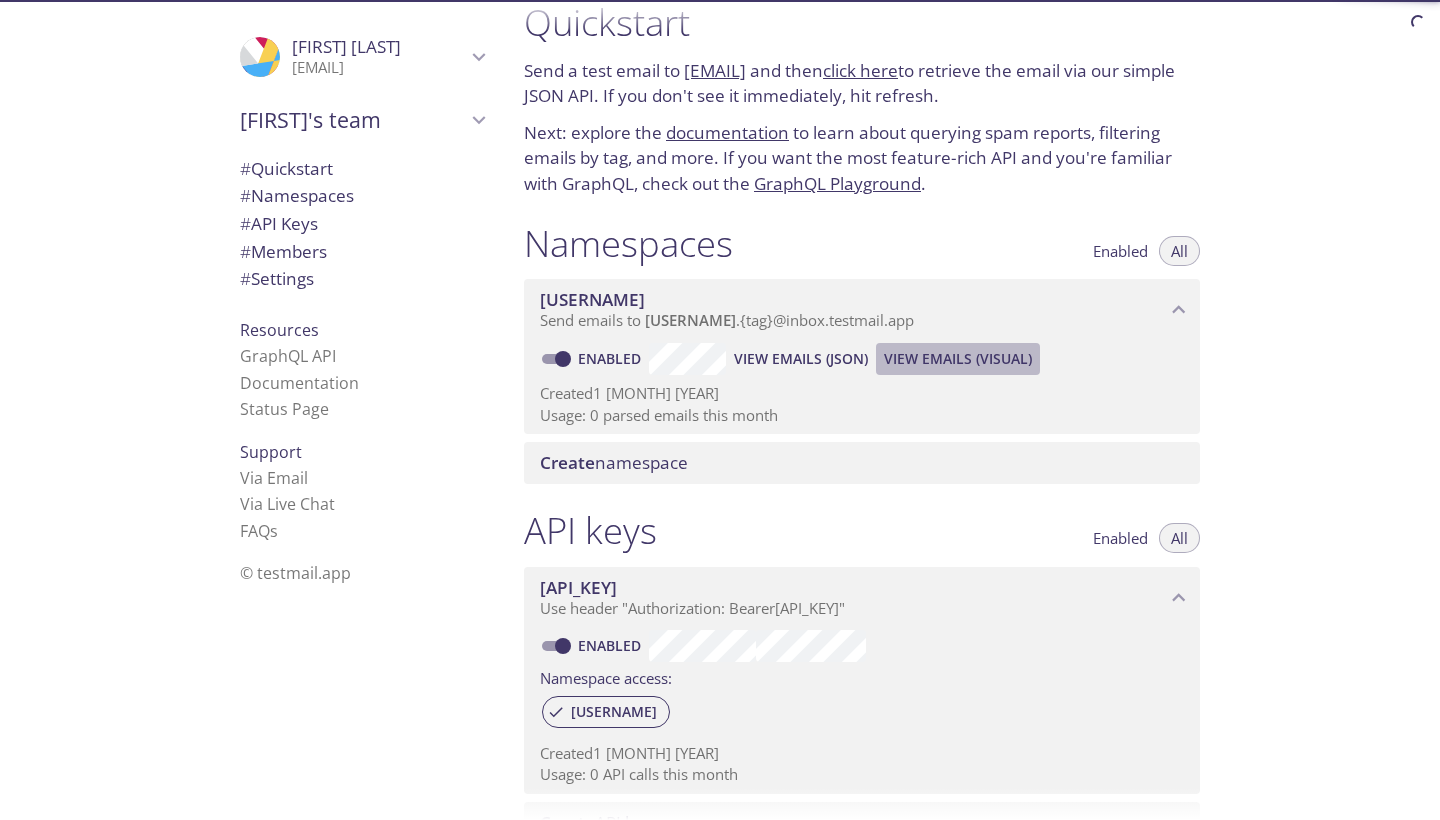 click on "View Emails (Visual)" at bounding box center (801, 359) 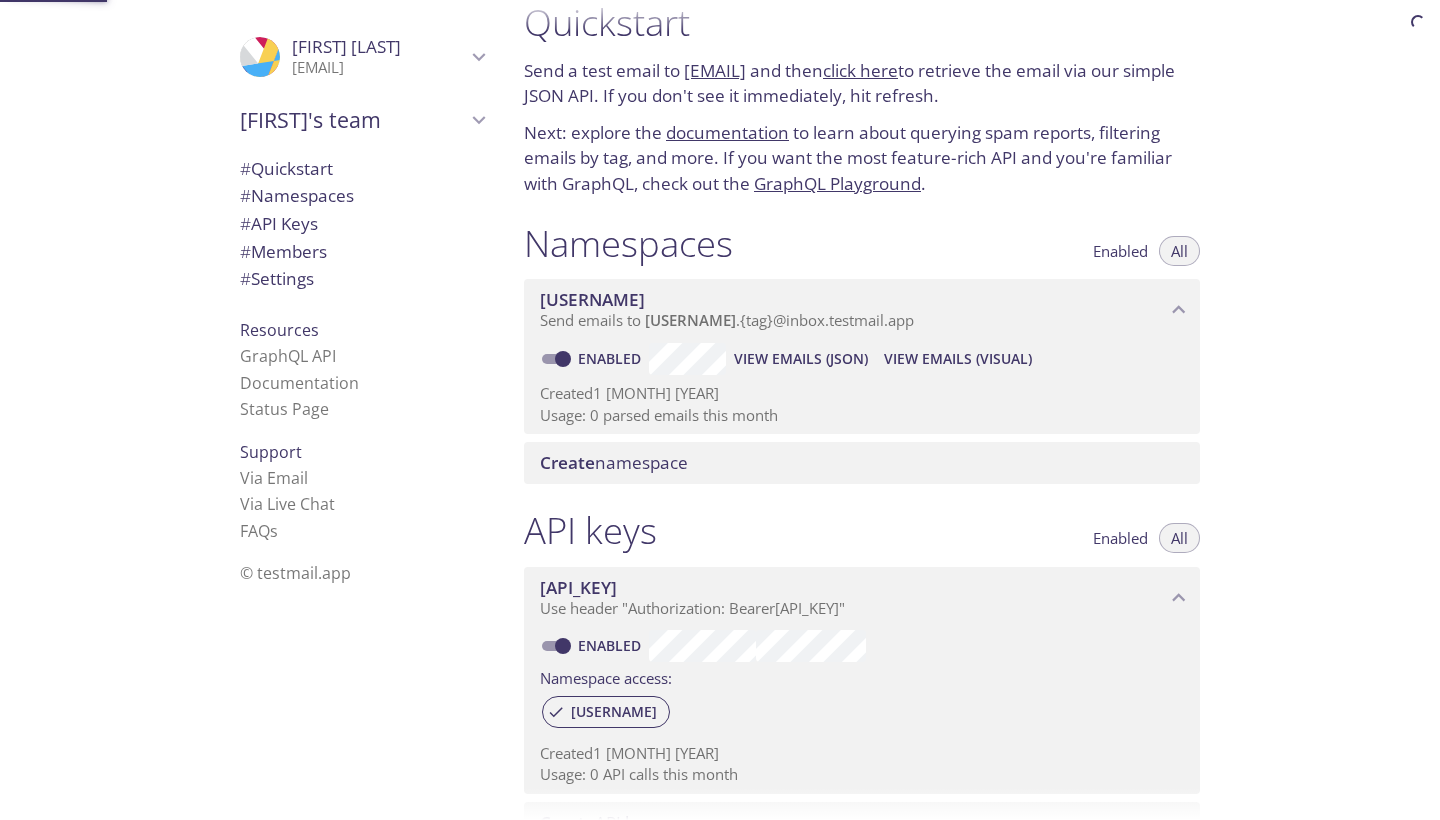 scroll, scrollTop: 0, scrollLeft: 0, axis: both 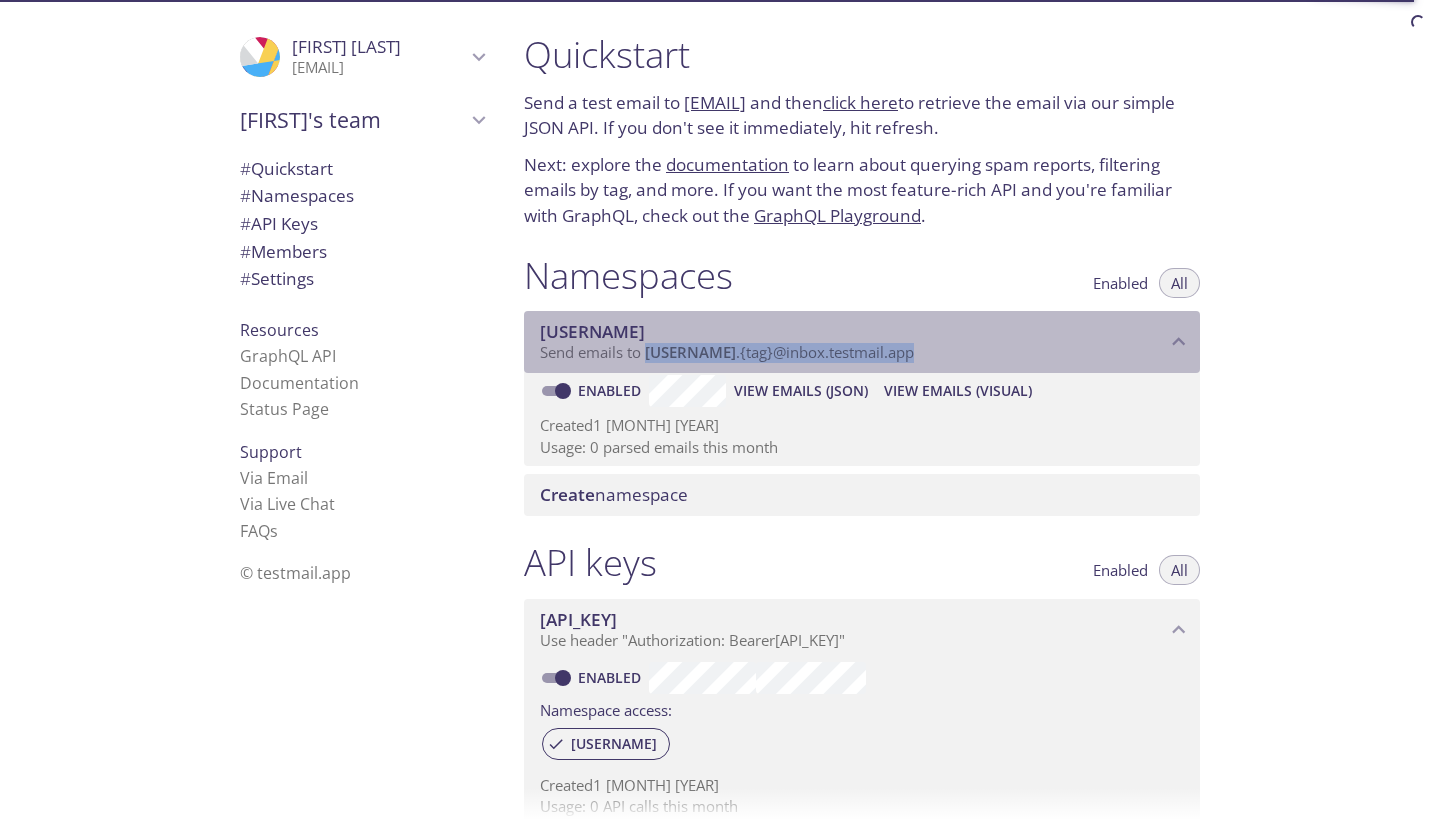 drag, startPoint x: 863, startPoint y: 342, endPoint x: 648, endPoint y: 353, distance: 215.2812 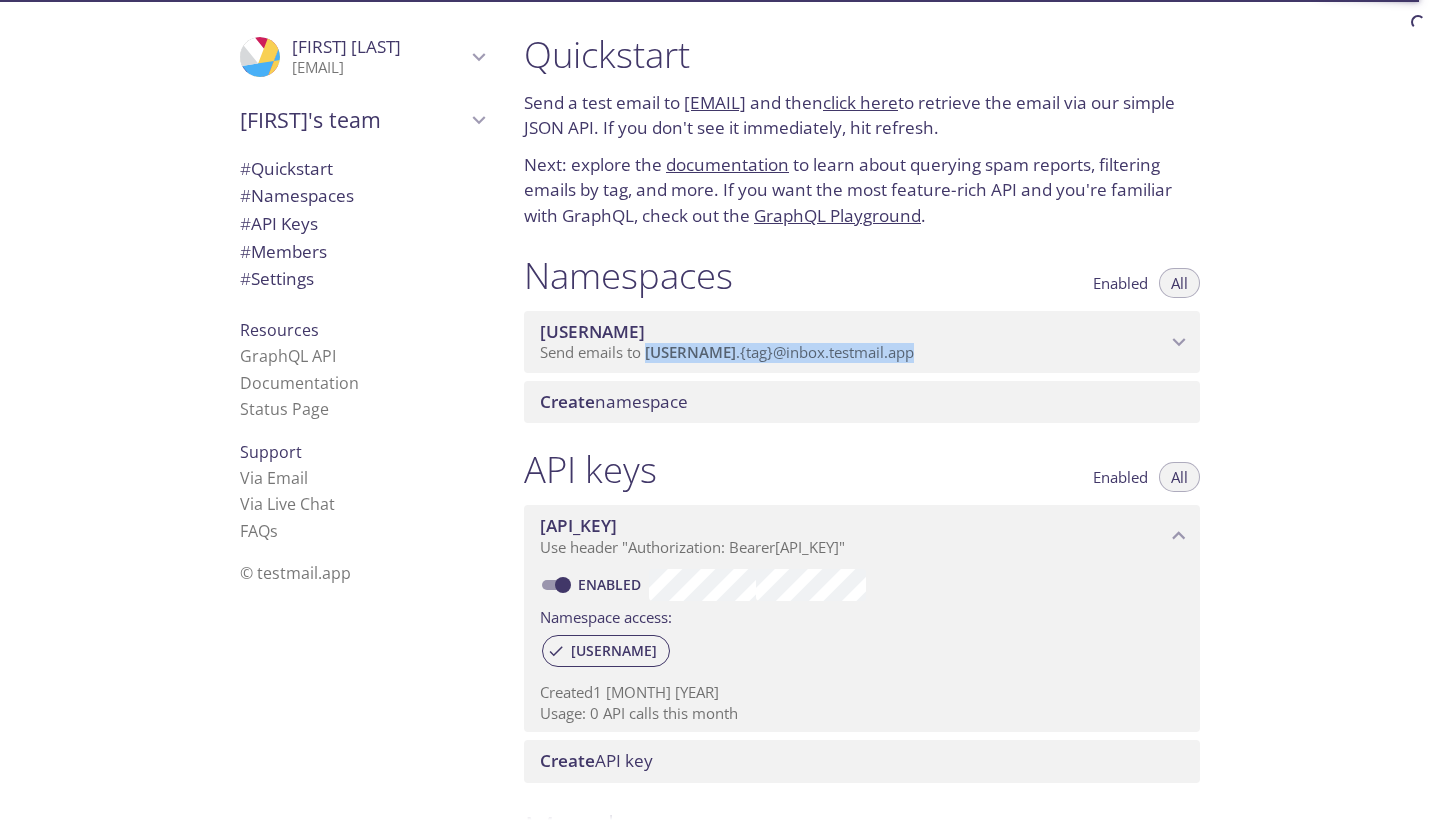 copy on "[USER].{tag}@[DOMAIN]" 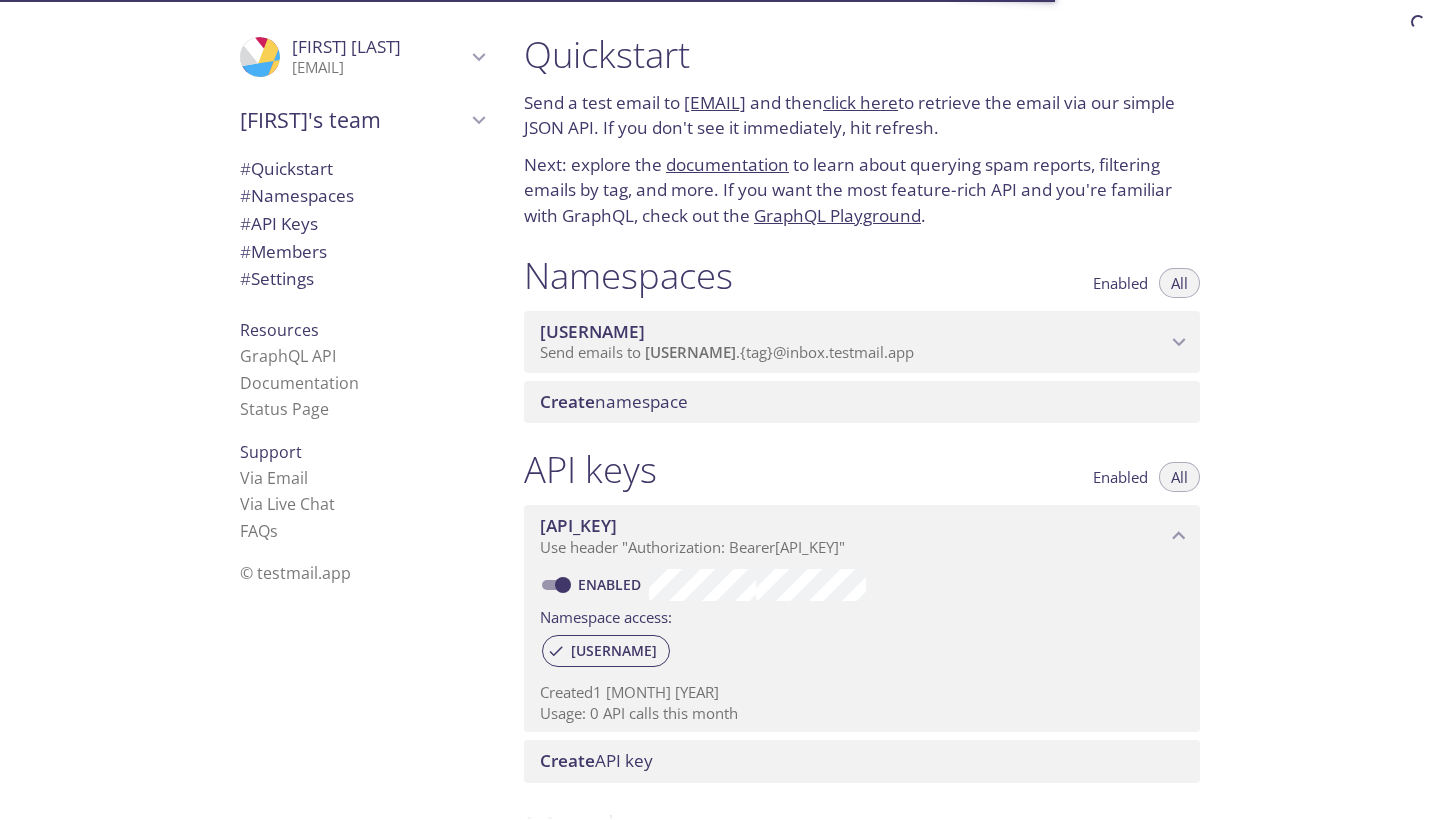 click at bounding box center (1179, 342) 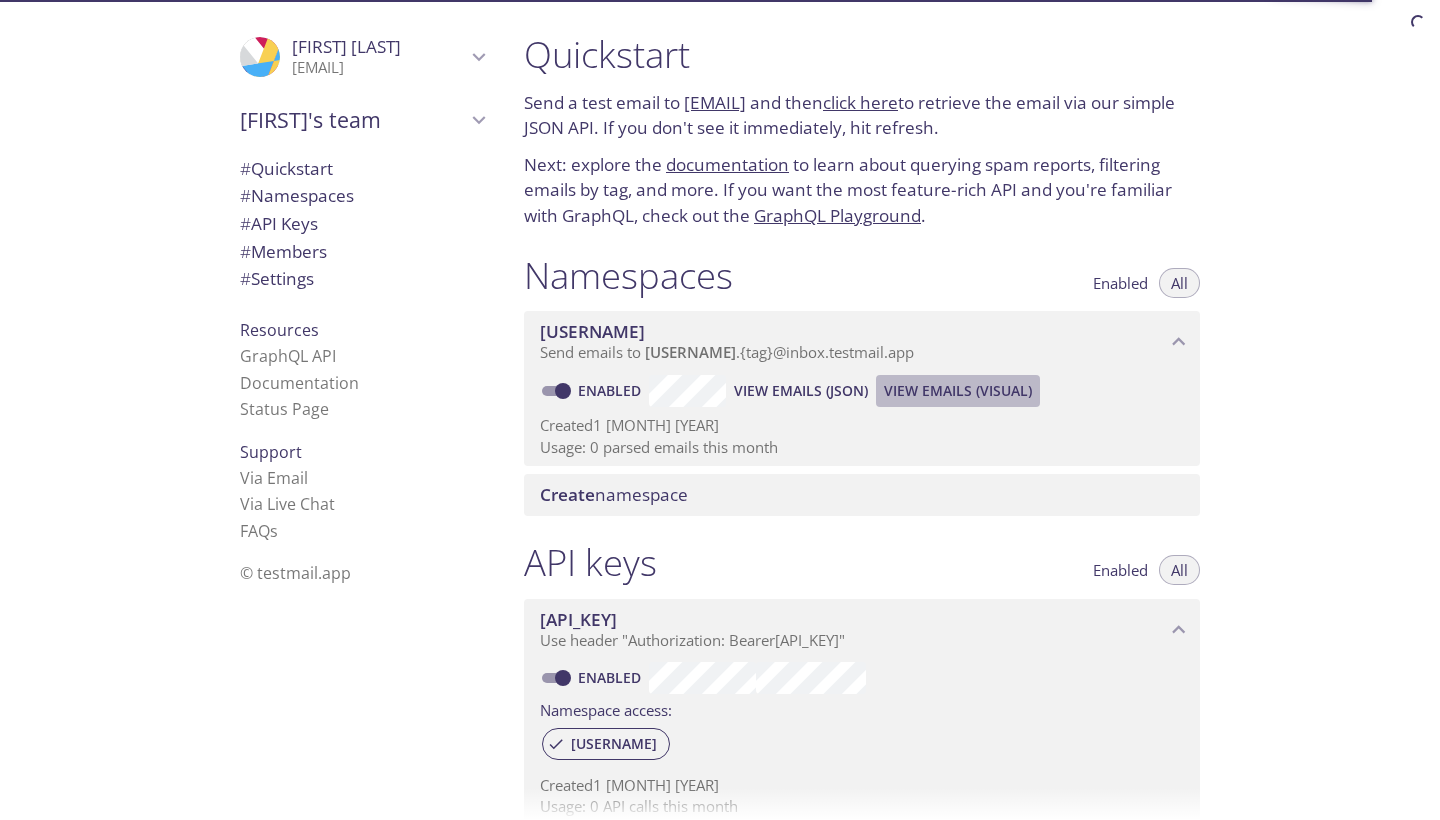 click on "View Emails (Visual)" at bounding box center (801, 391) 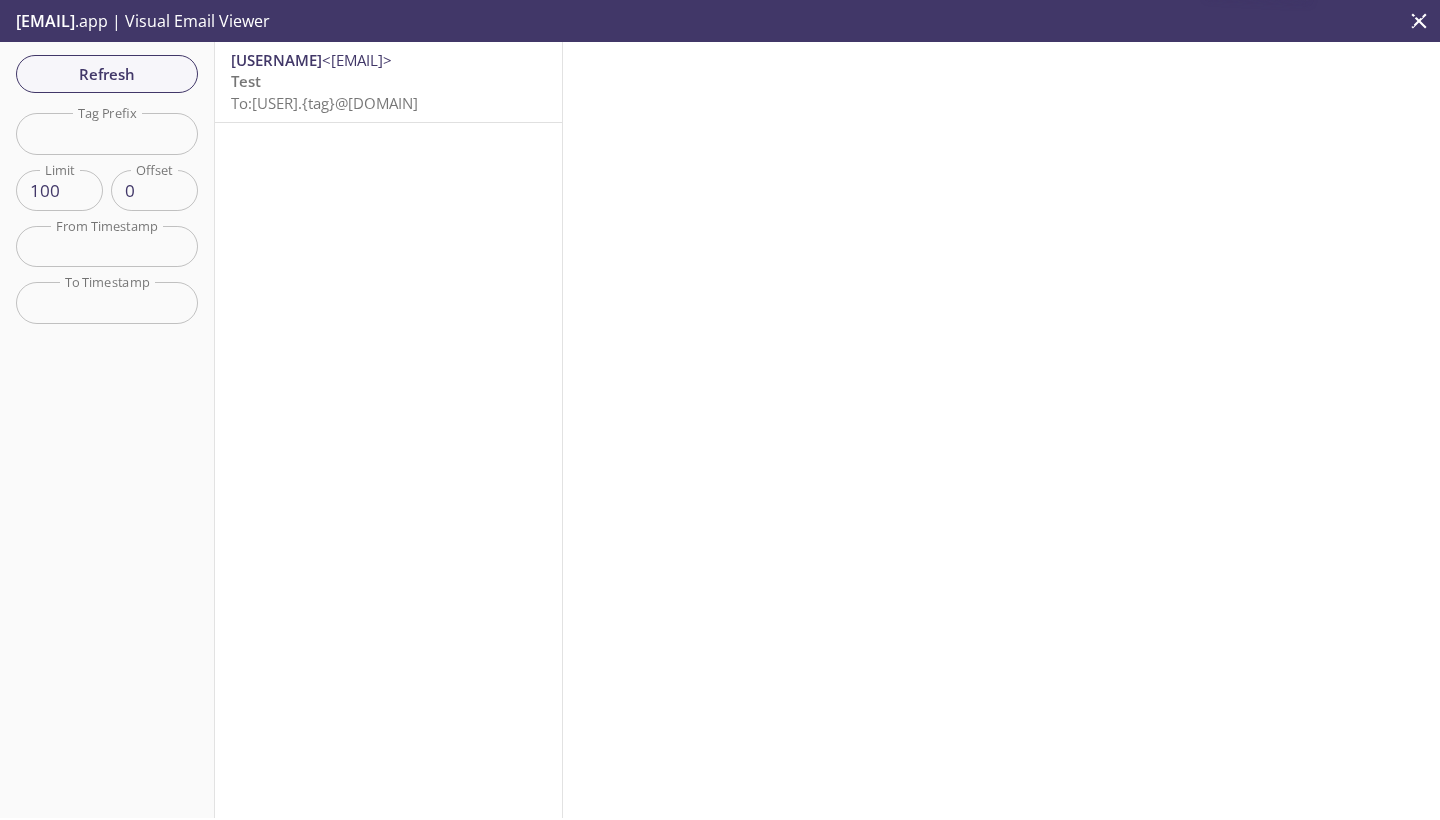 click on "Test To: [USER].{tag}@[DOMAIN]" at bounding box center (388, 92) 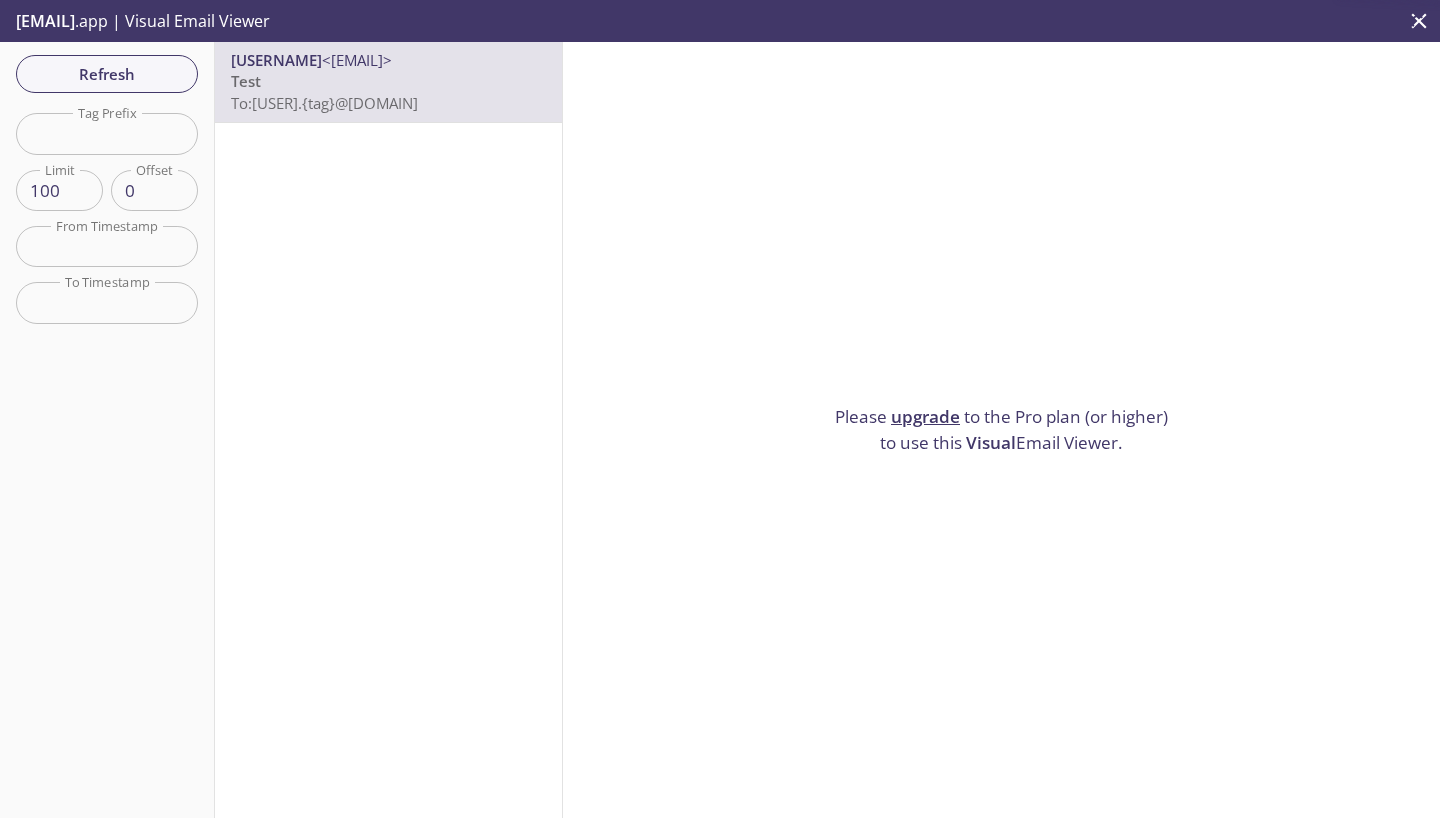scroll, scrollTop: 32, scrollLeft: 0, axis: vertical 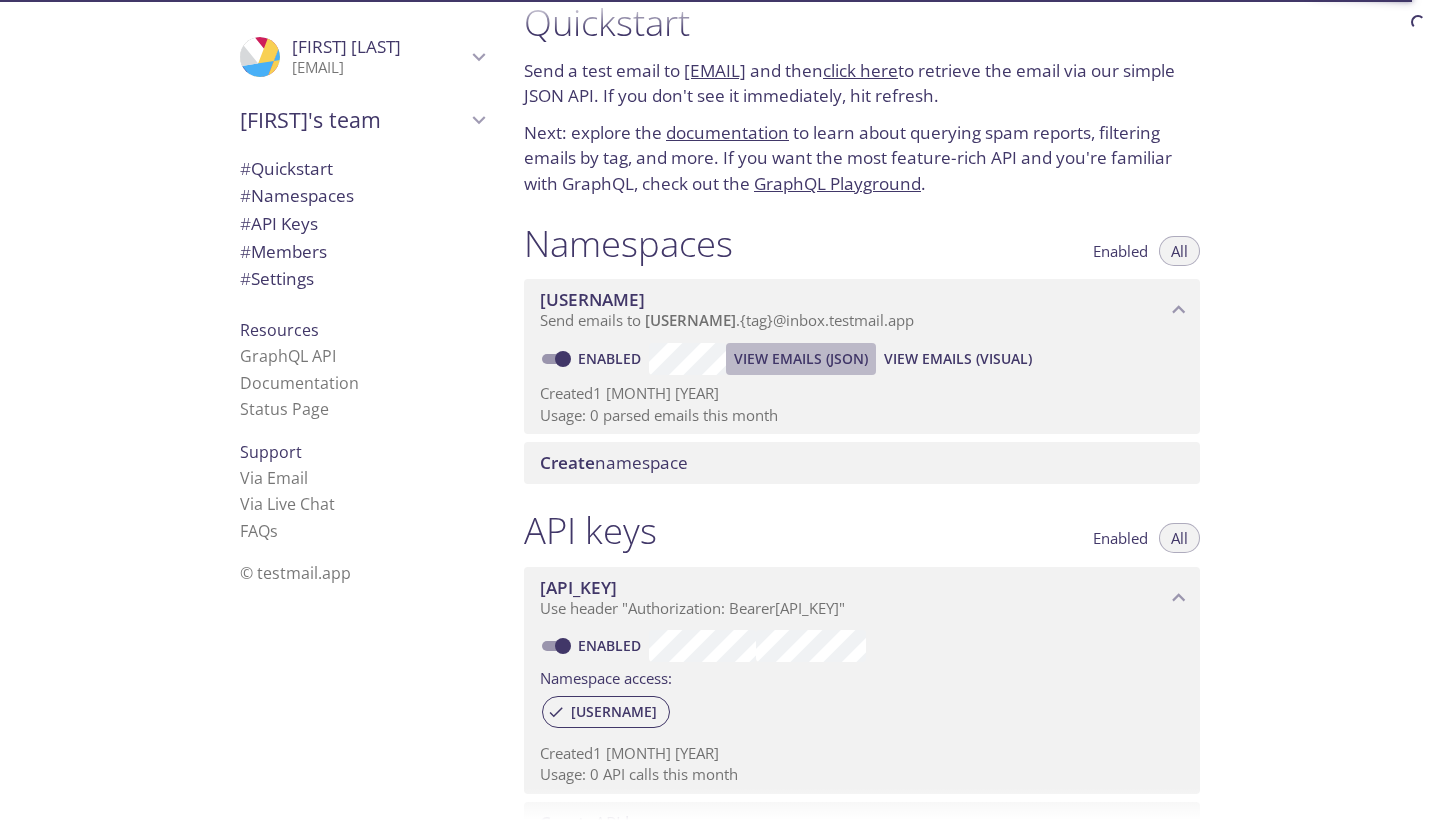 click on "View Emails (JSON)" at bounding box center (801, 359) 